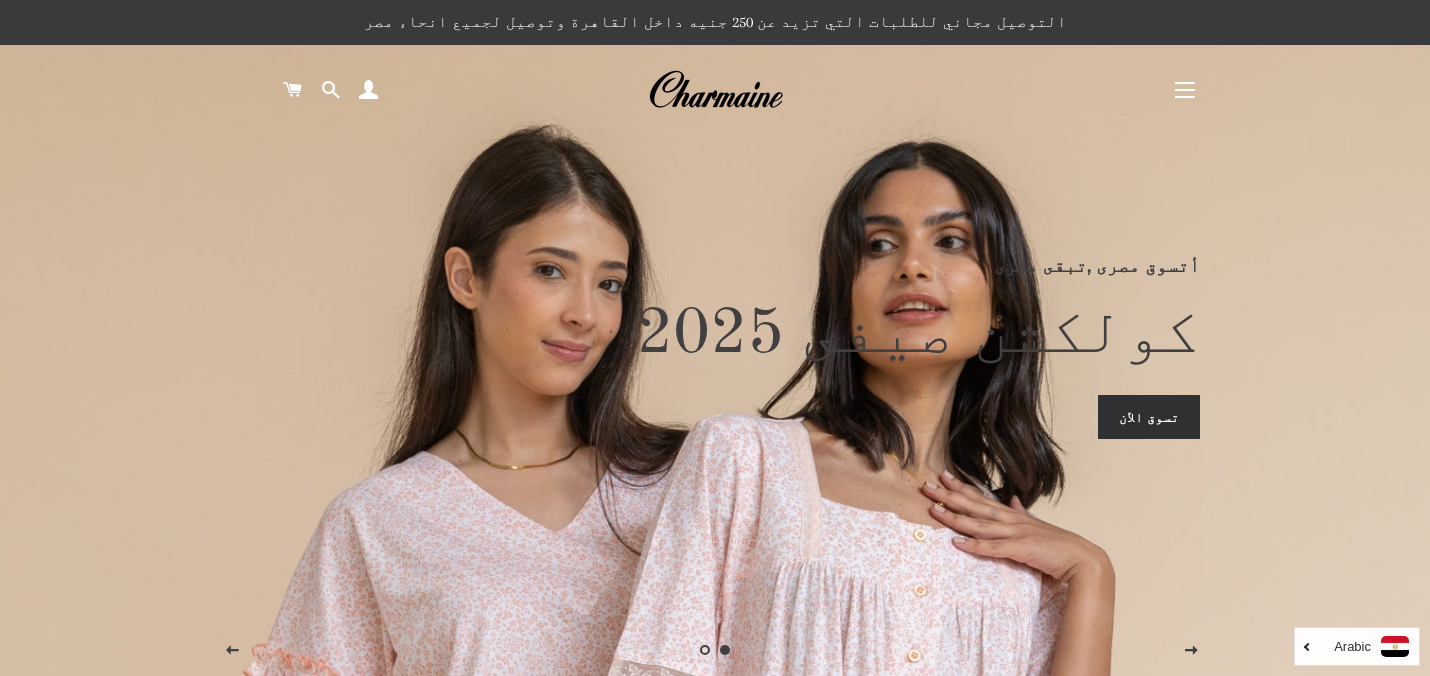 click on "تسوق الآن" at bounding box center [1149, 417] 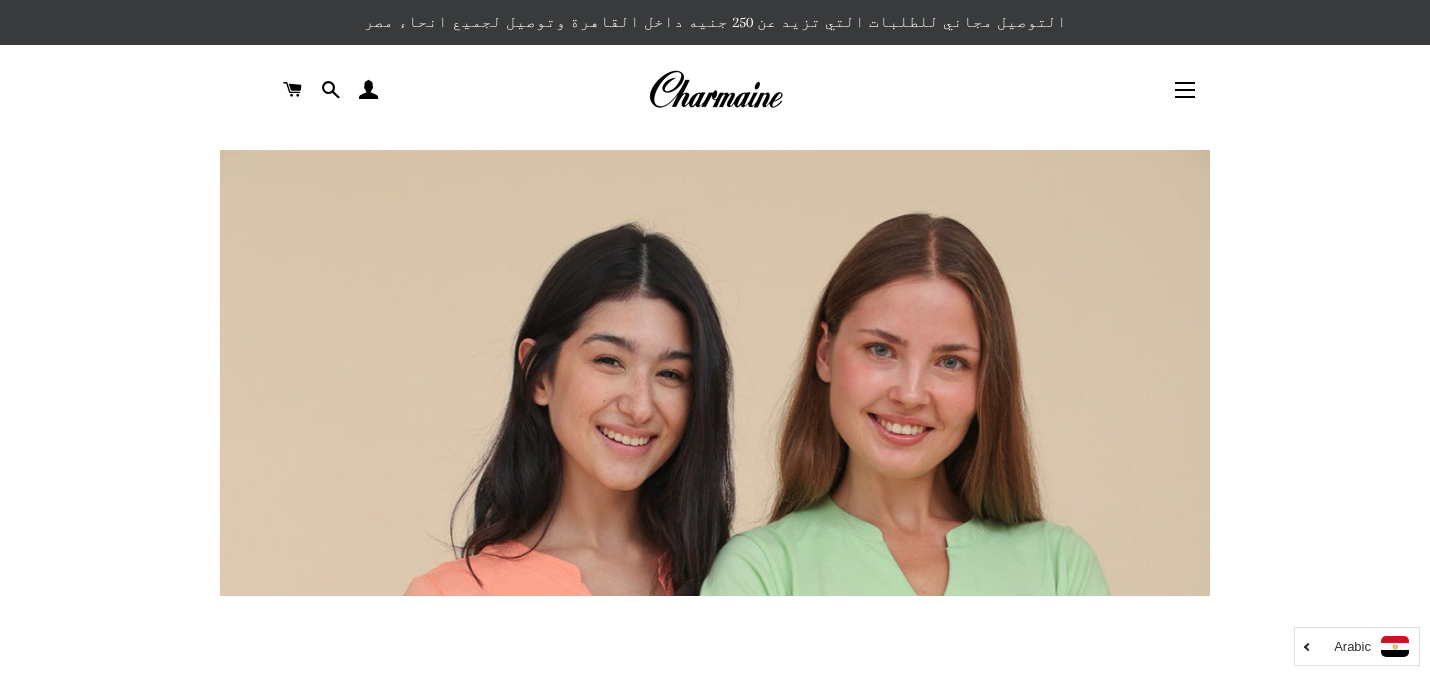 scroll, scrollTop: 0, scrollLeft: 0, axis: both 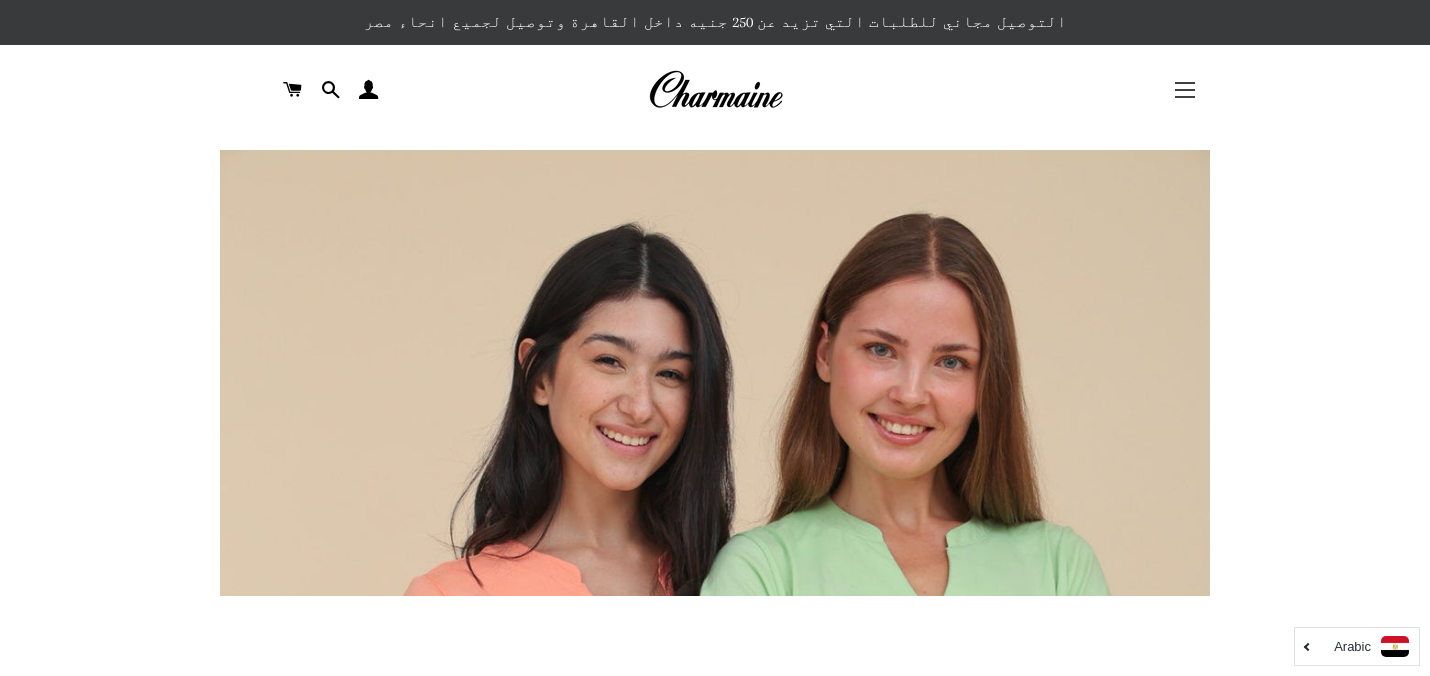 click on "التنقل في الموقع" at bounding box center [1185, 90] 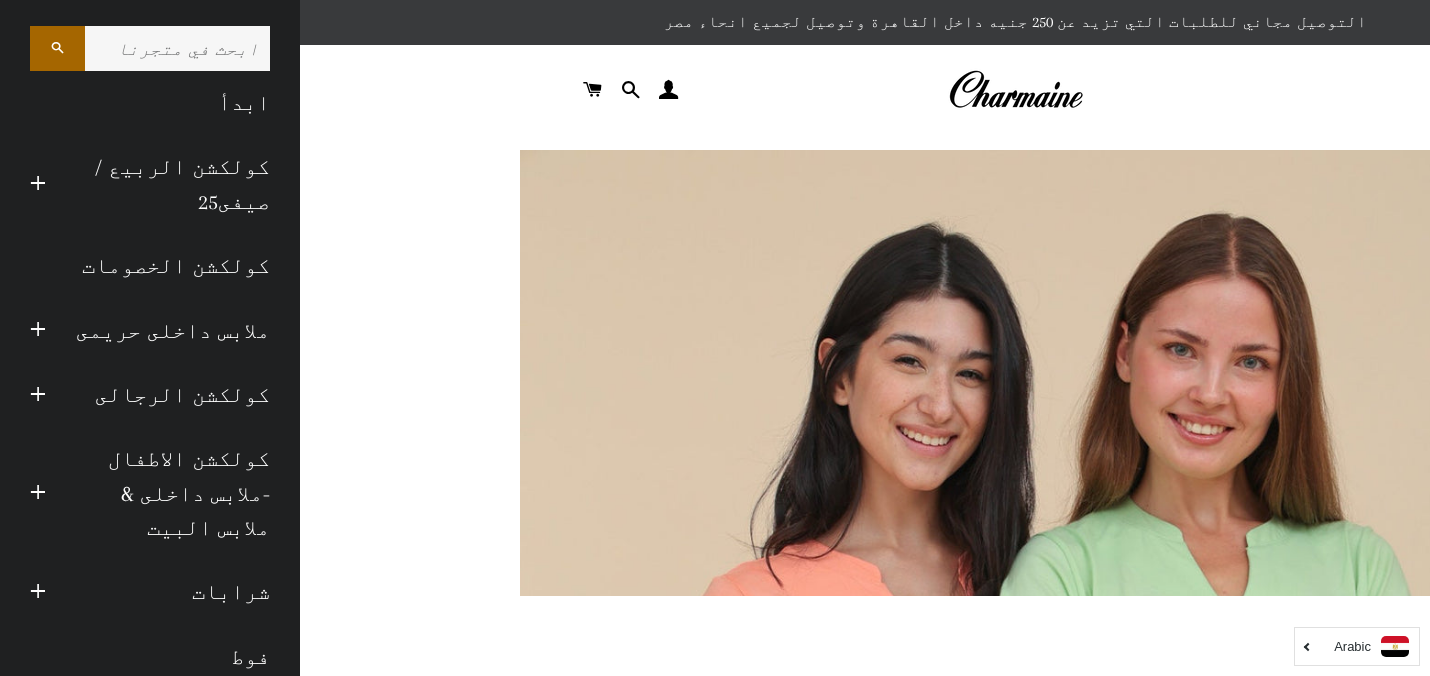 click on "كولكشن الخصومات" at bounding box center (150, 266) 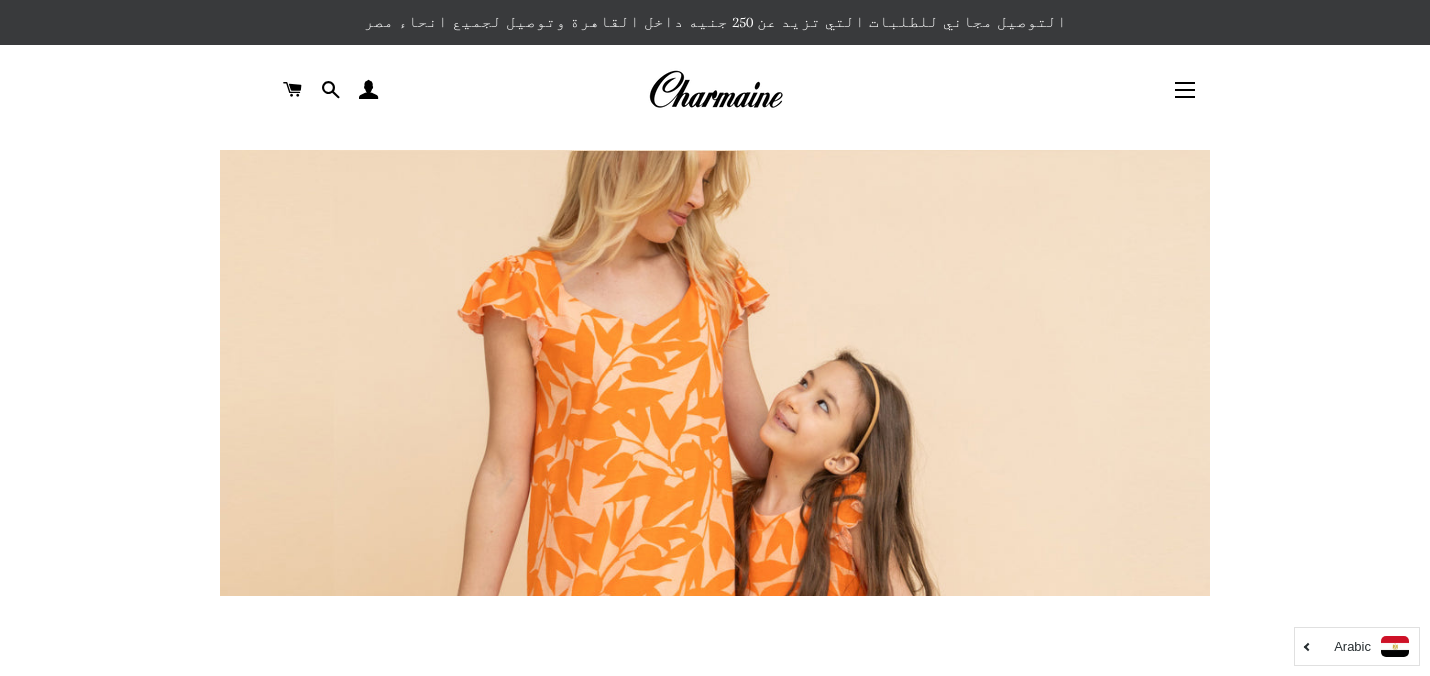 scroll, scrollTop: 0, scrollLeft: 0, axis: both 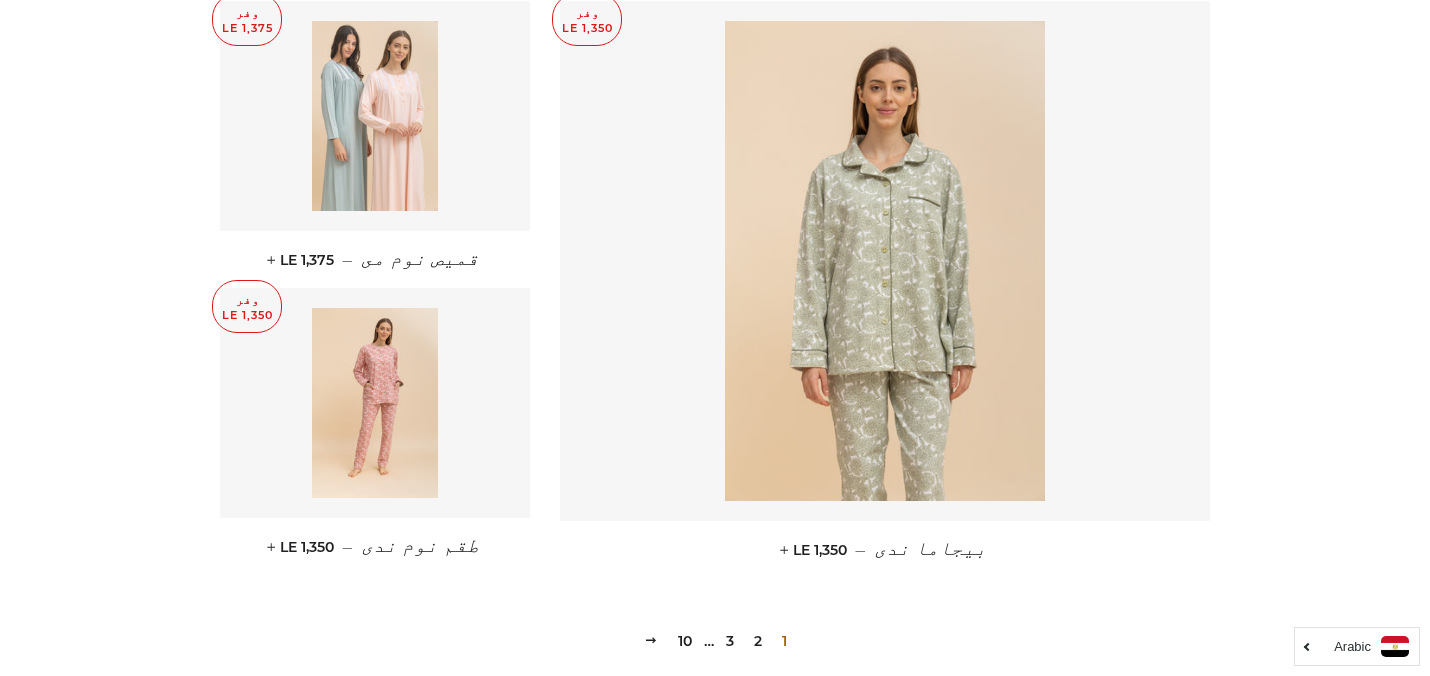 click at bounding box center [375, 116] 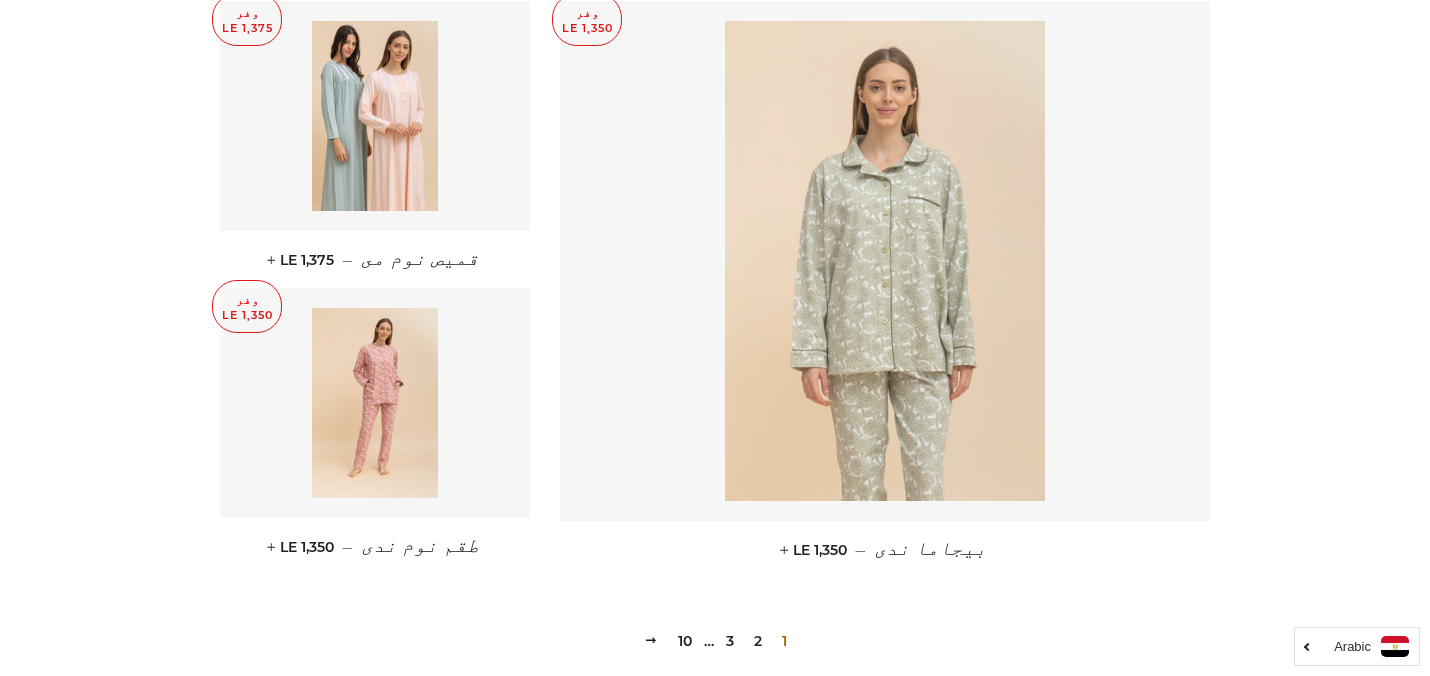 scroll, scrollTop: 2685, scrollLeft: 0, axis: vertical 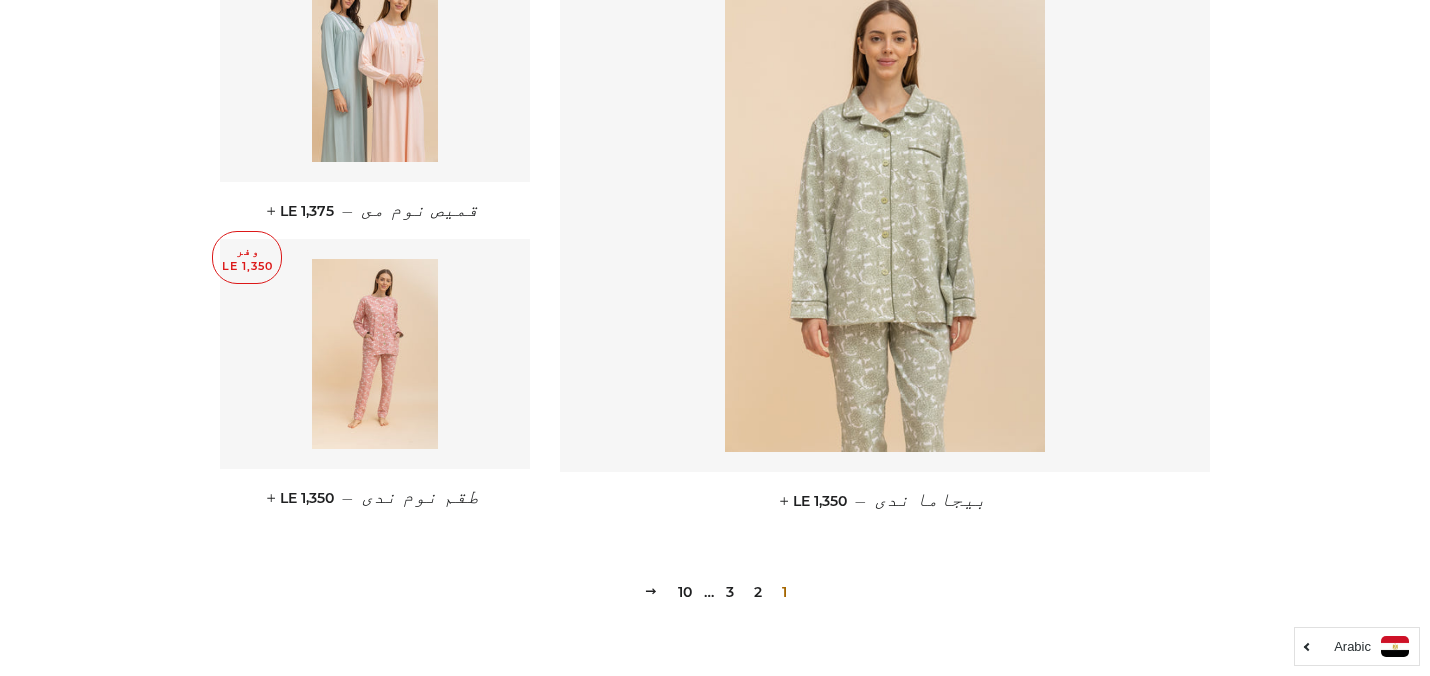 click on "2" at bounding box center [758, 592] 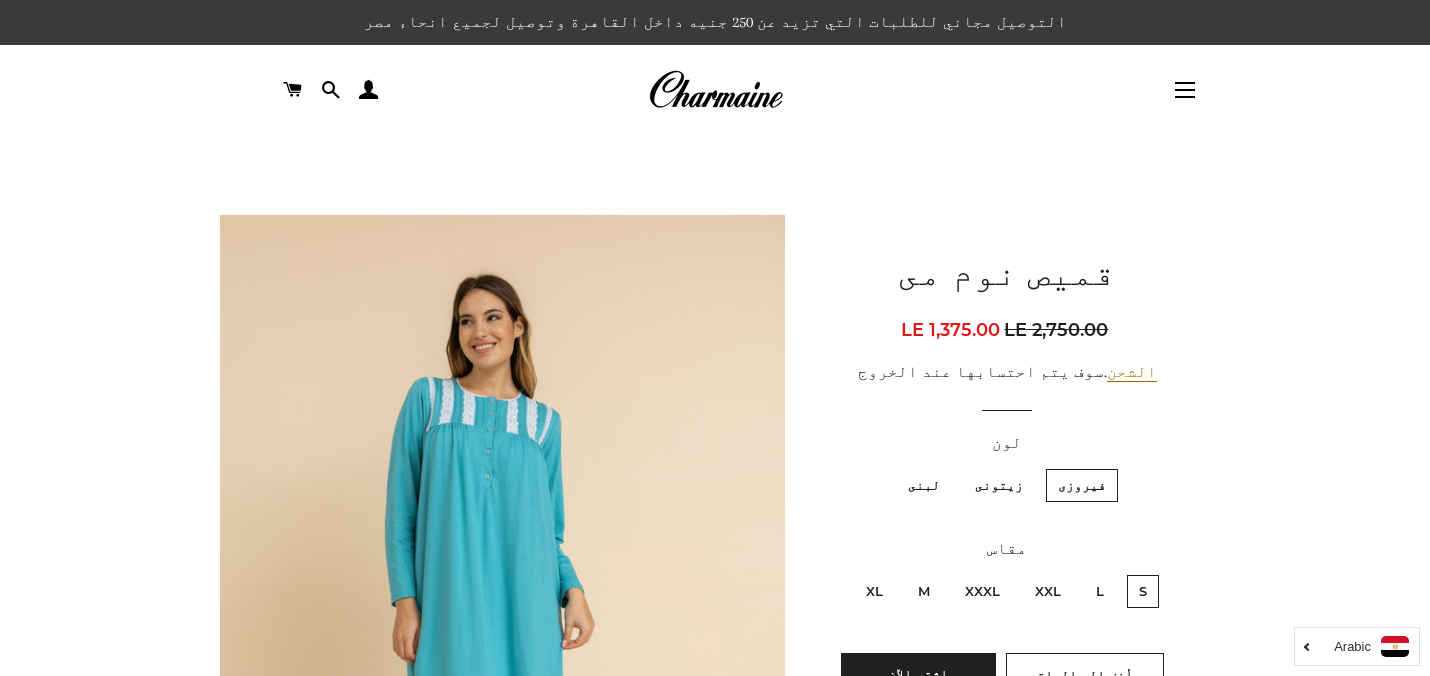 scroll, scrollTop: 0, scrollLeft: 0, axis: both 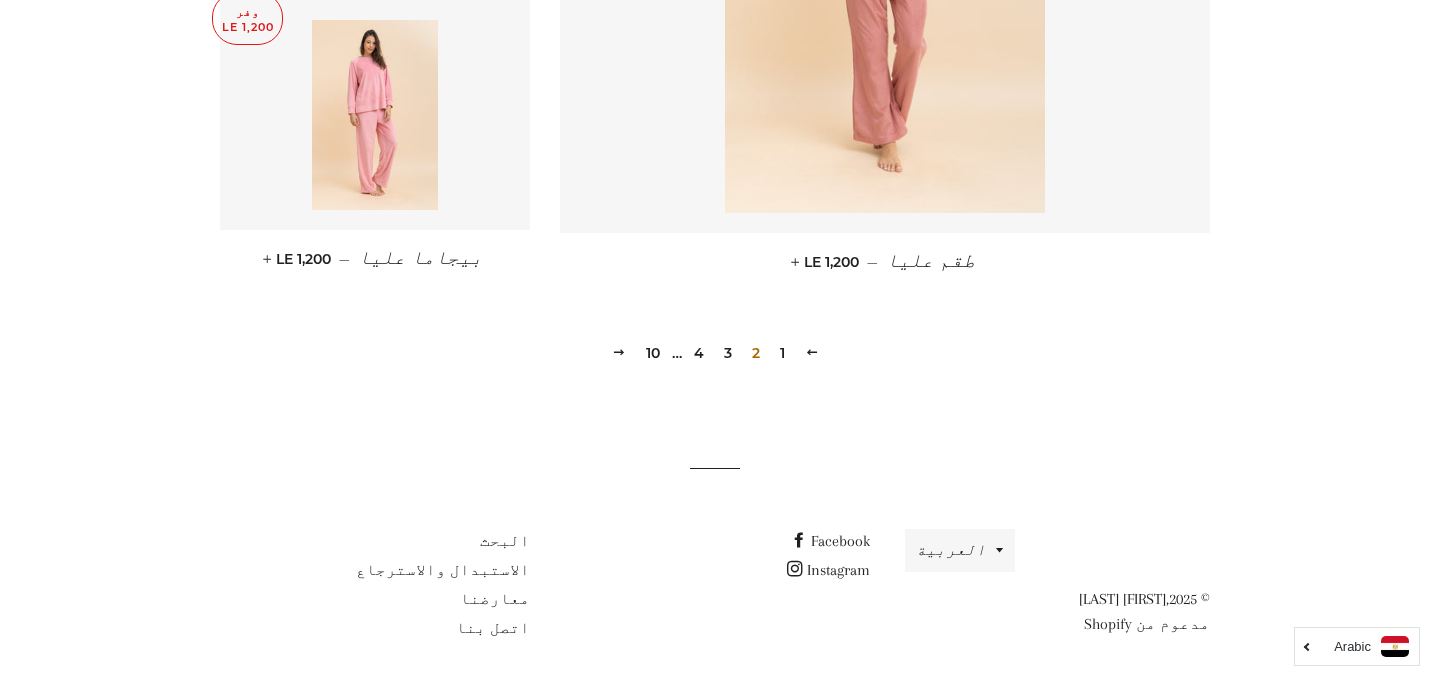 click on "3" at bounding box center [728, 353] 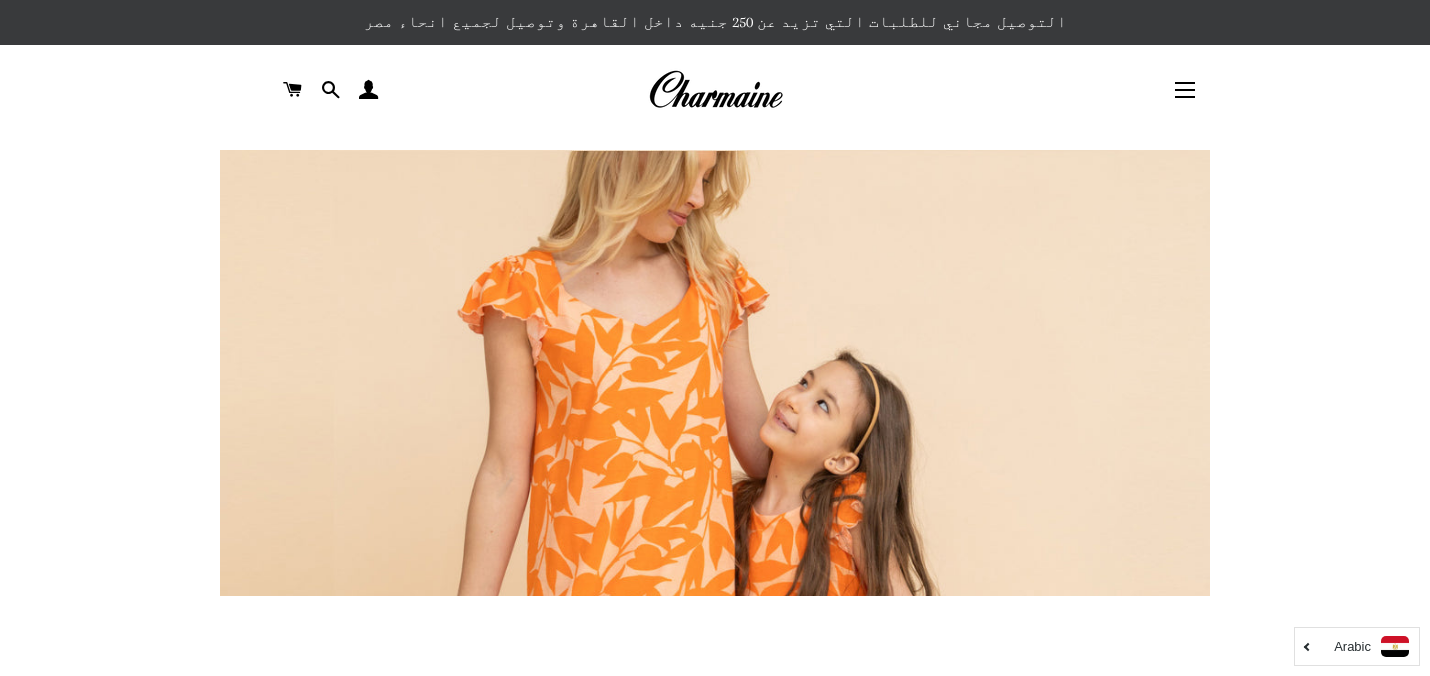 scroll, scrollTop: 0, scrollLeft: 0, axis: both 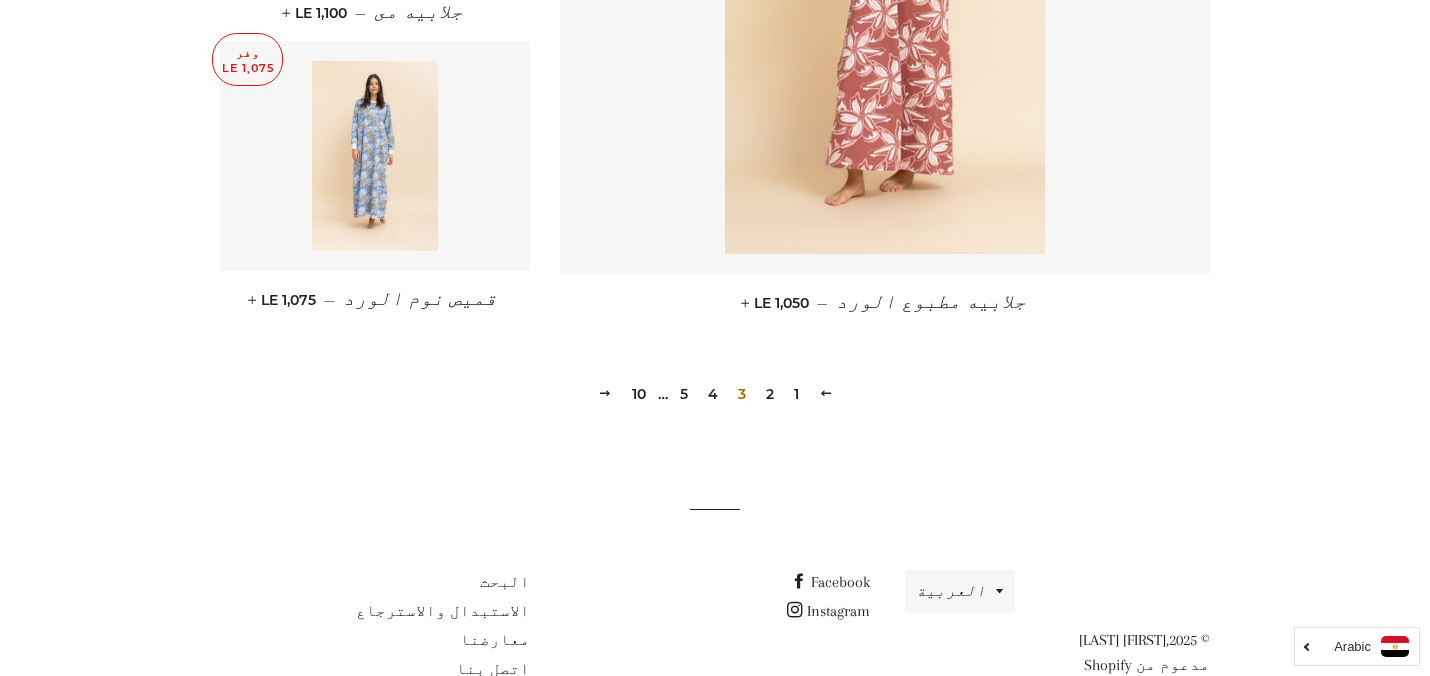 click on "4" at bounding box center (713, 394) 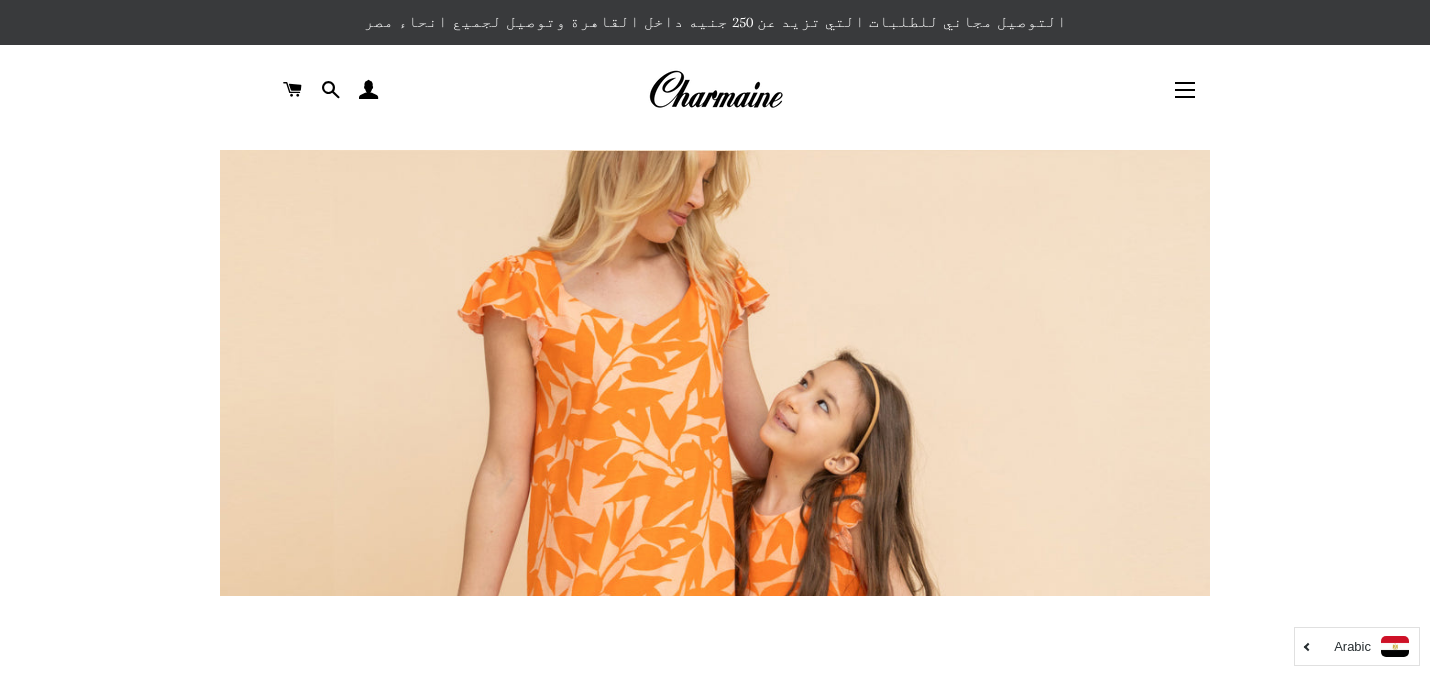 scroll, scrollTop: 500, scrollLeft: 0, axis: vertical 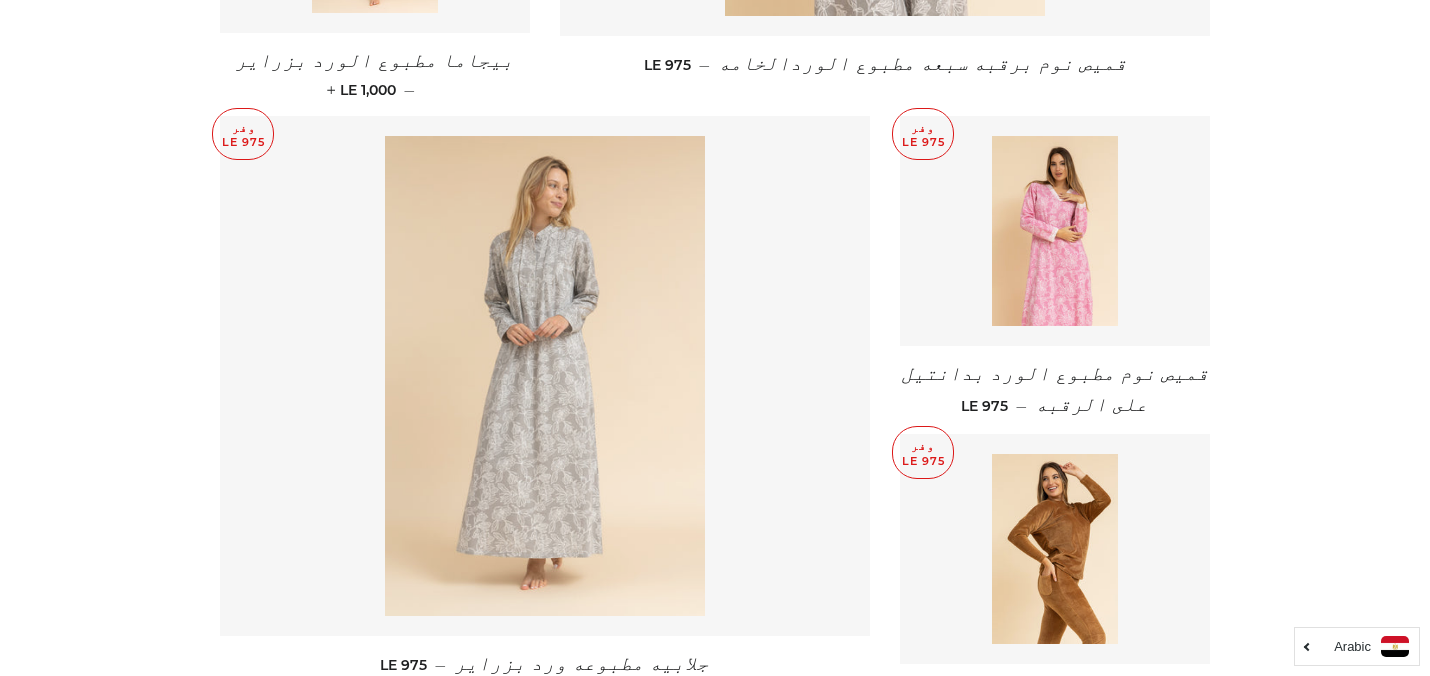 click at bounding box center (545, 376) 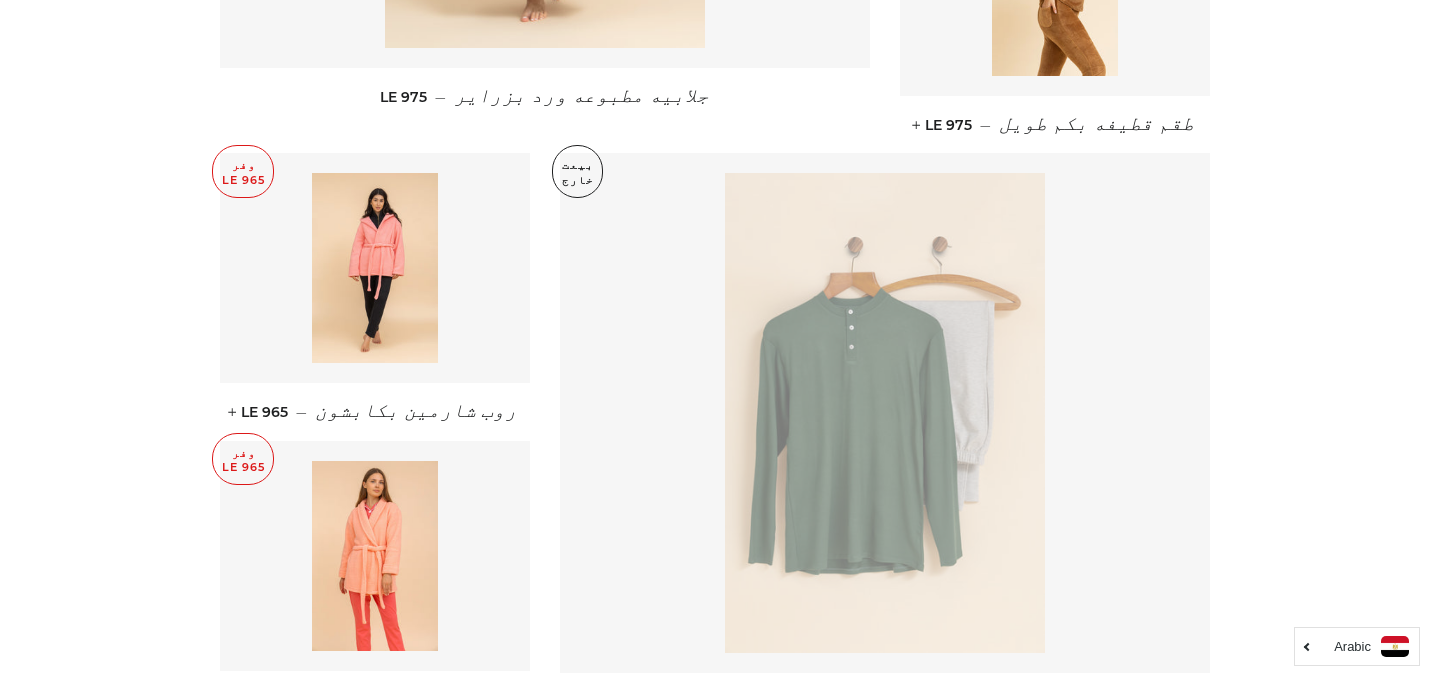 scroll, scrollTop: 2908, scrollLeft: 0, axis: vertical 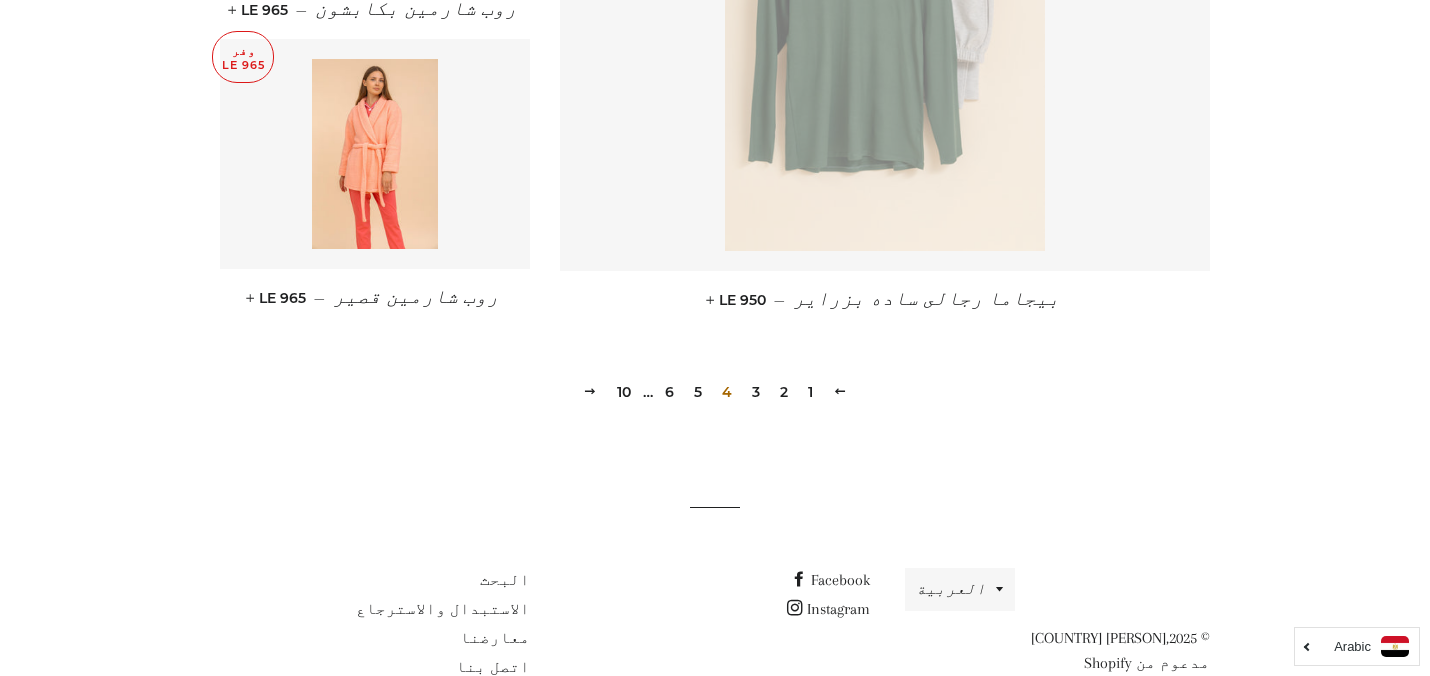 click on "5" at bounding box center (698, 392) 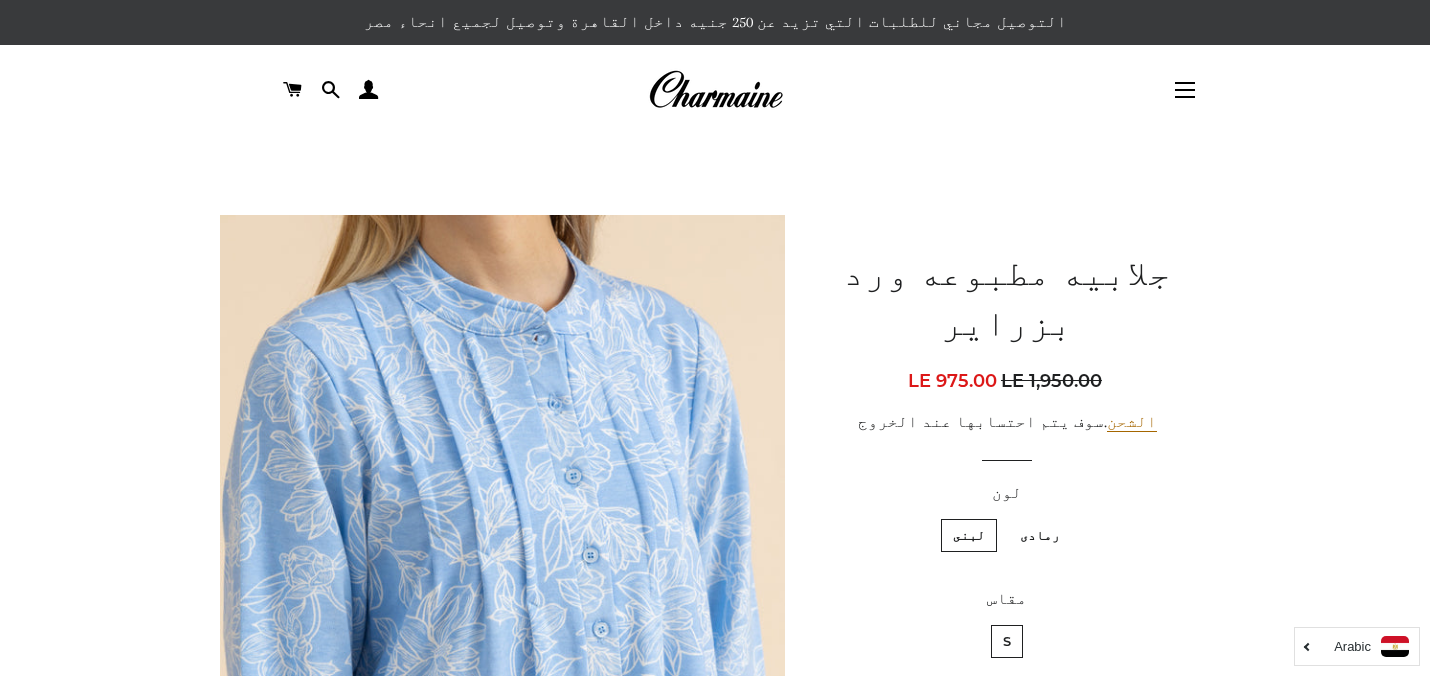 scroll, scrollTop: 0, scrollLeft: 0, axis: both 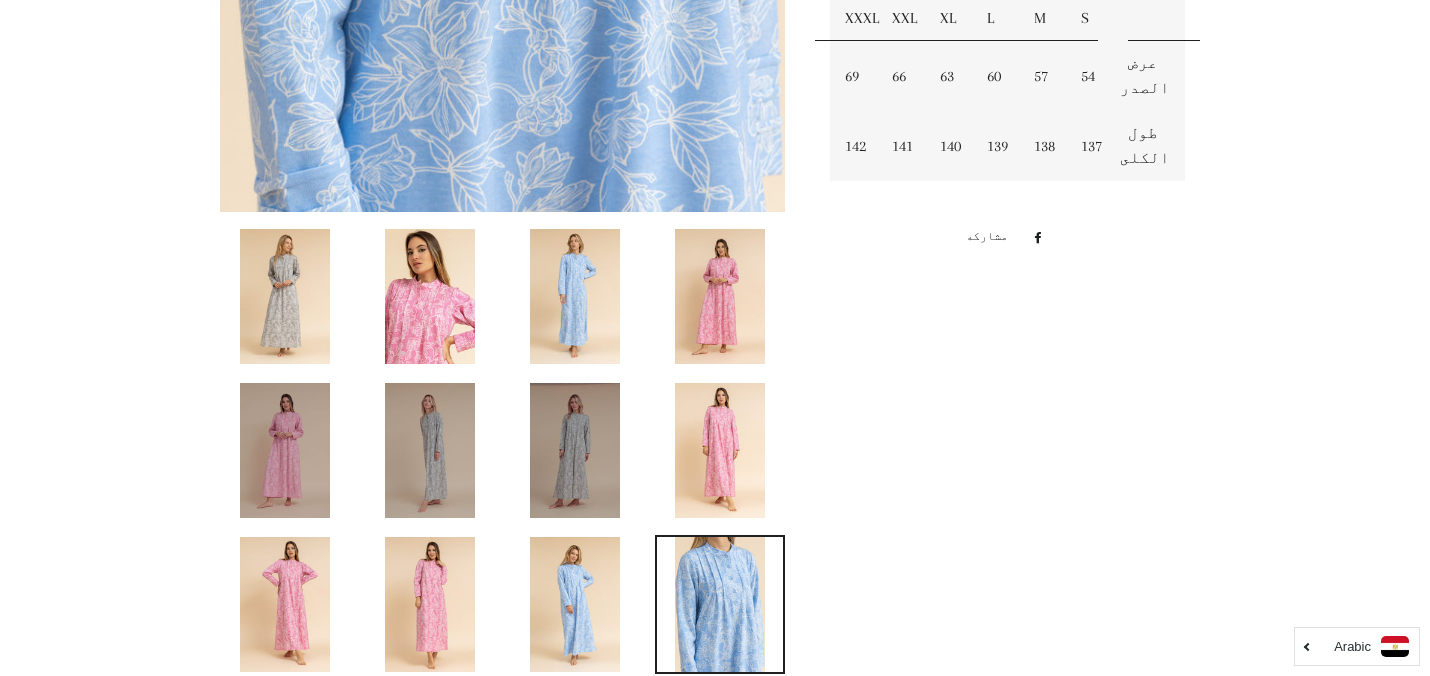 click at bounding box center [575, 450] 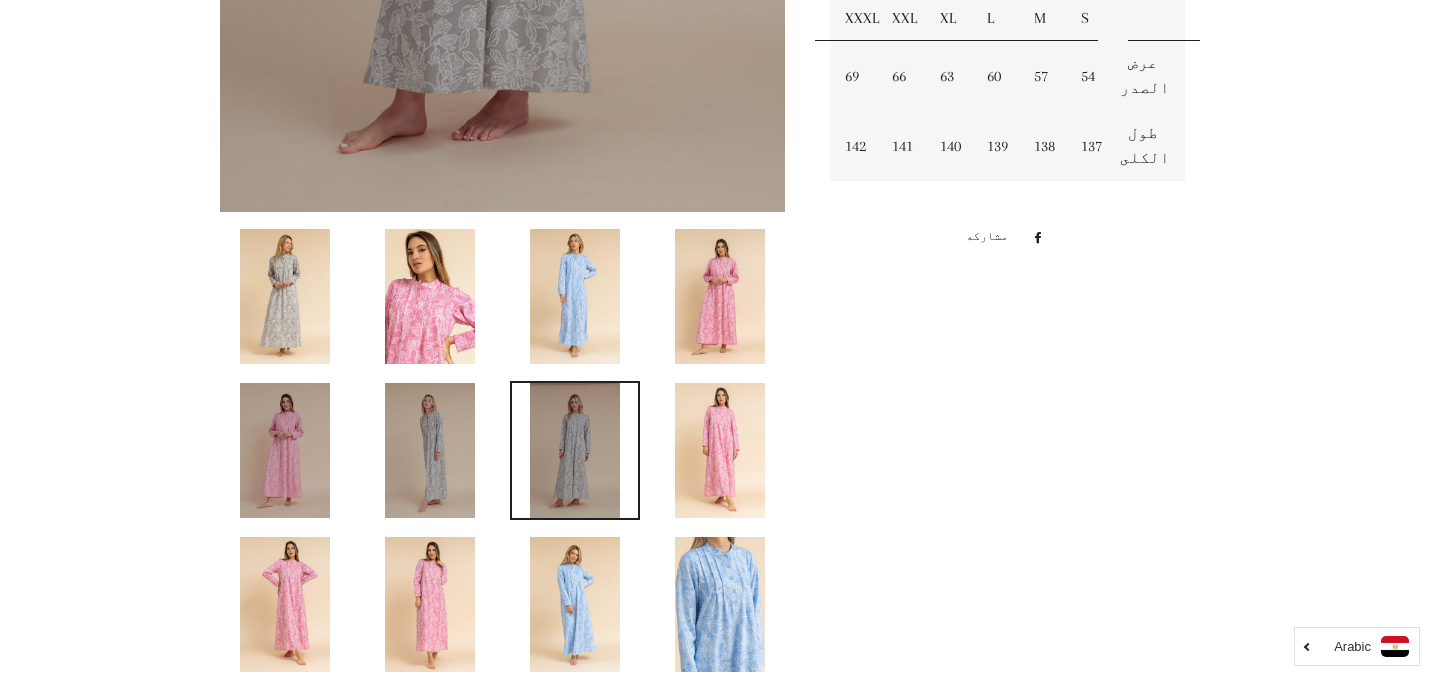 click at bounding box center (575, 296) 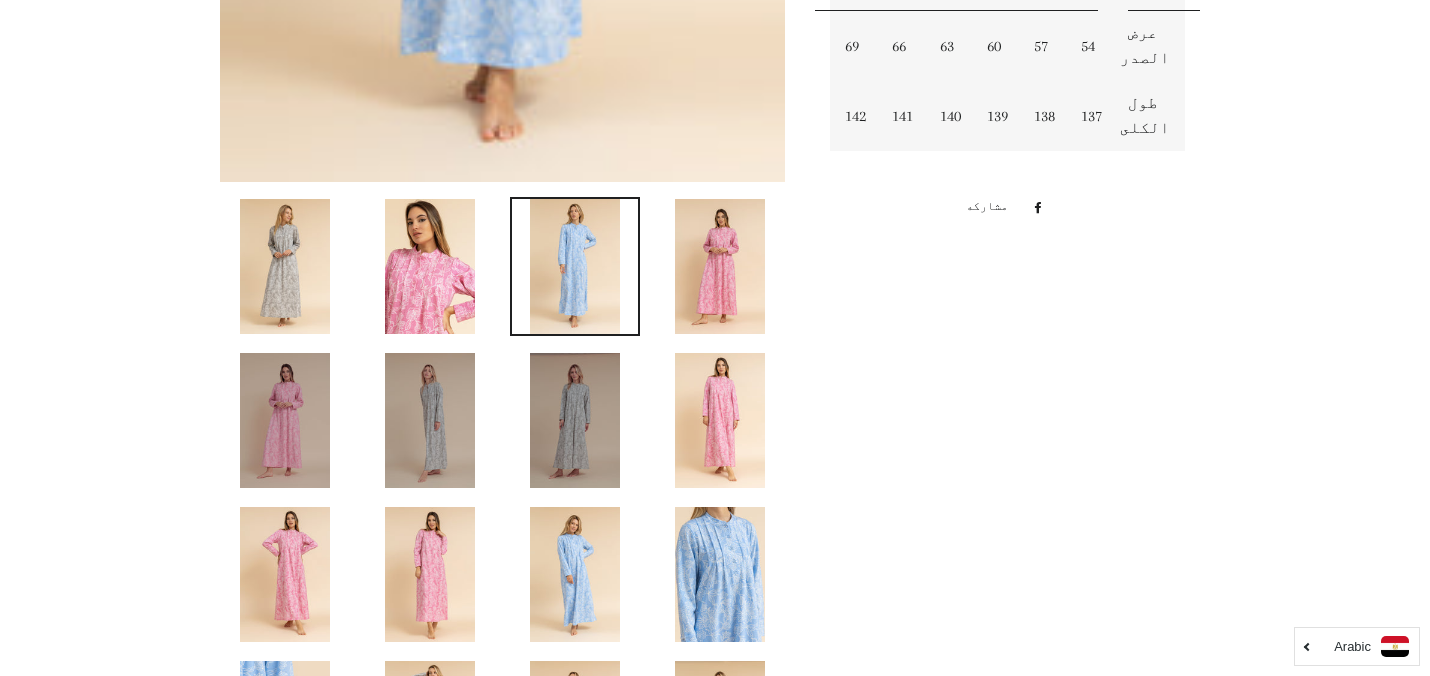 scroll, scrollTop: 943, scrollLeft: 0, axis: vertical 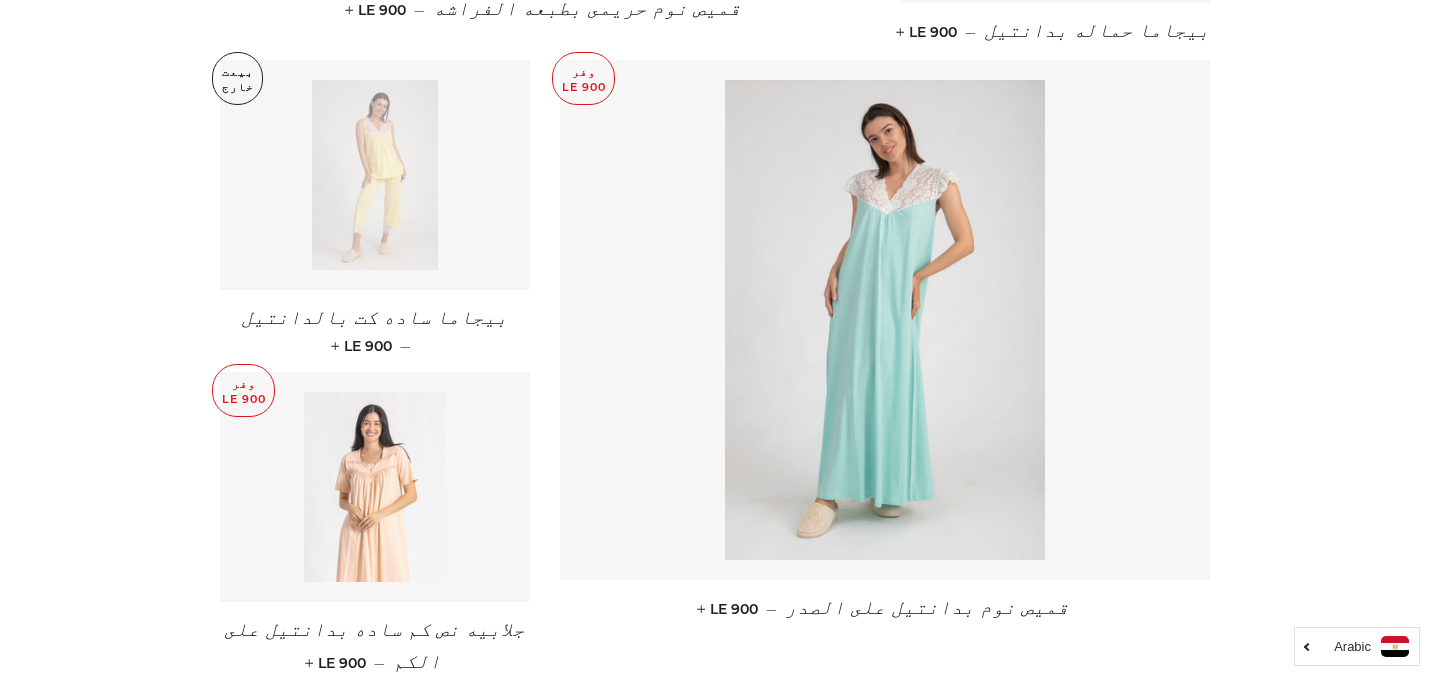 click at bounding box center (375, 487) 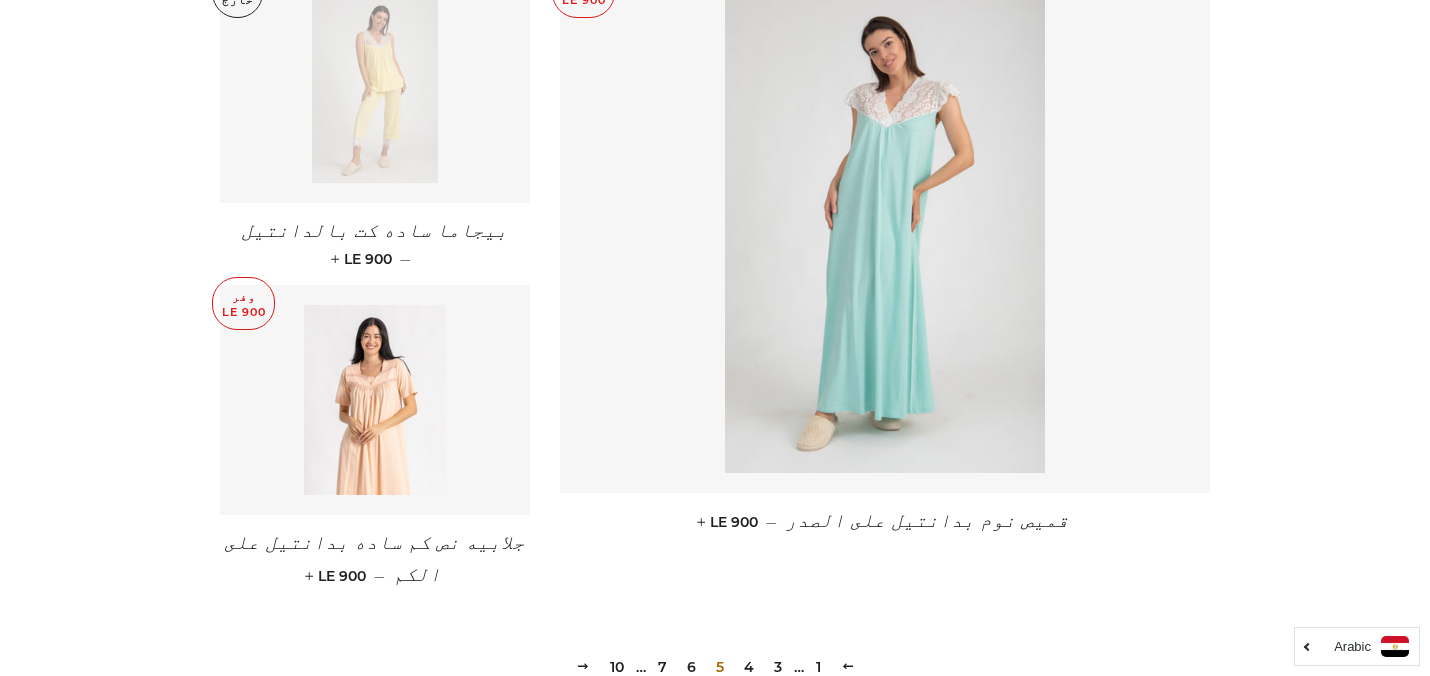 scroll, scrollTop: 2766, scrollLeft: 0, axis: vertical 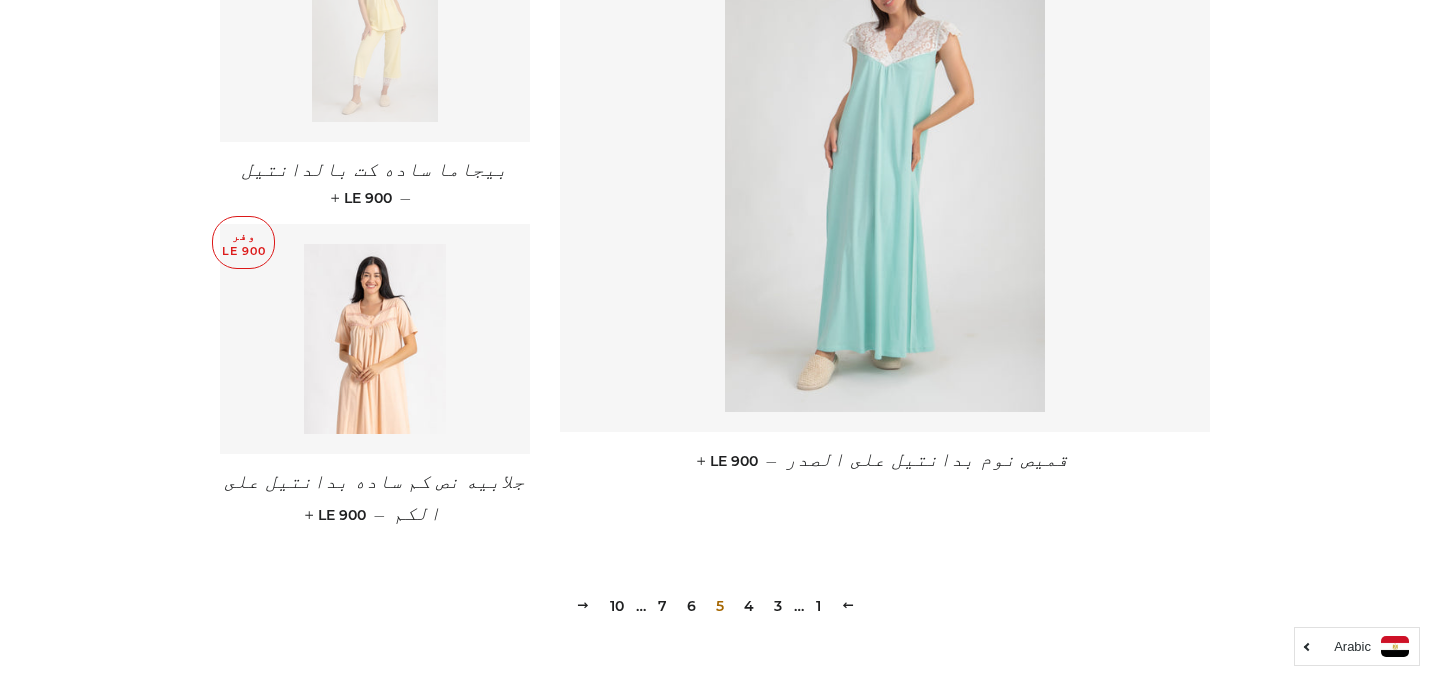 click on "6" at bounding box center (691, 606) 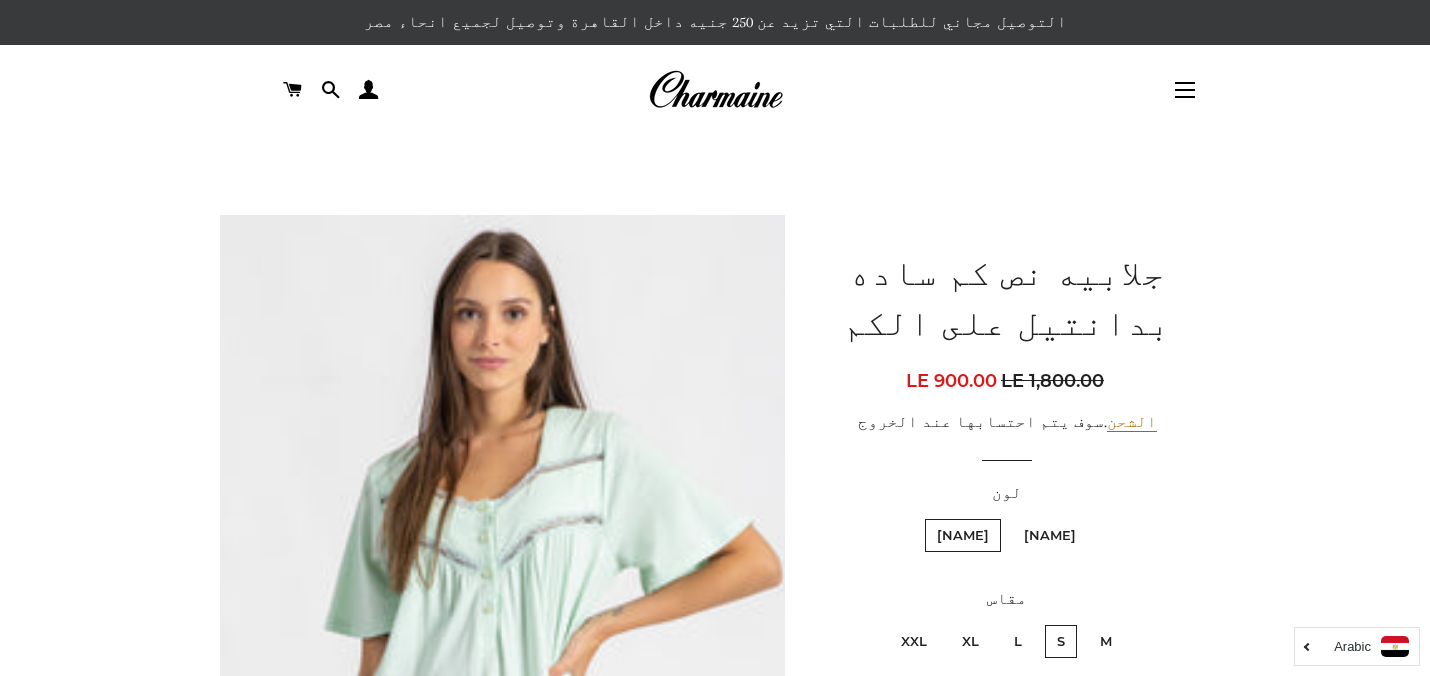 scroll, scrollTop: 0, scrollLeft: 0, axis: both 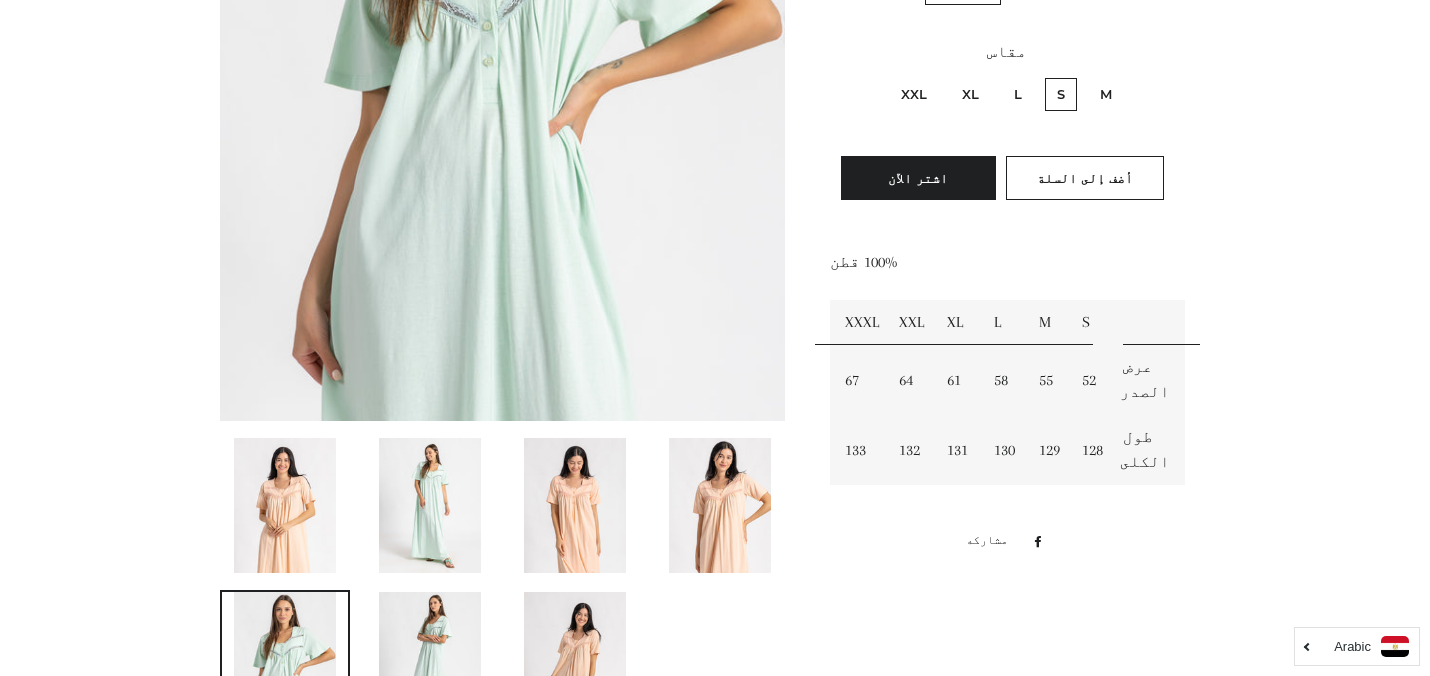 click at bounding box center (574, 505) 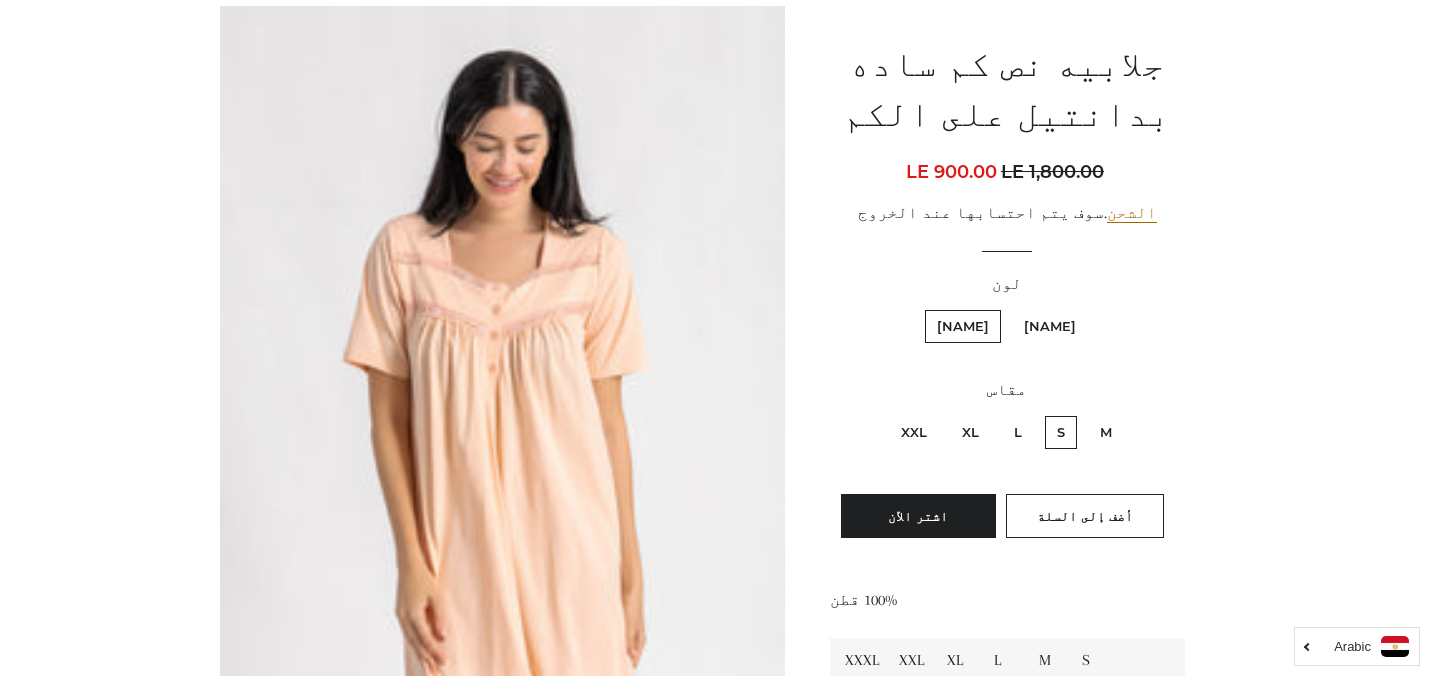 scroll, scrollTop: 203, scrollLeft: 0, axis: vertical 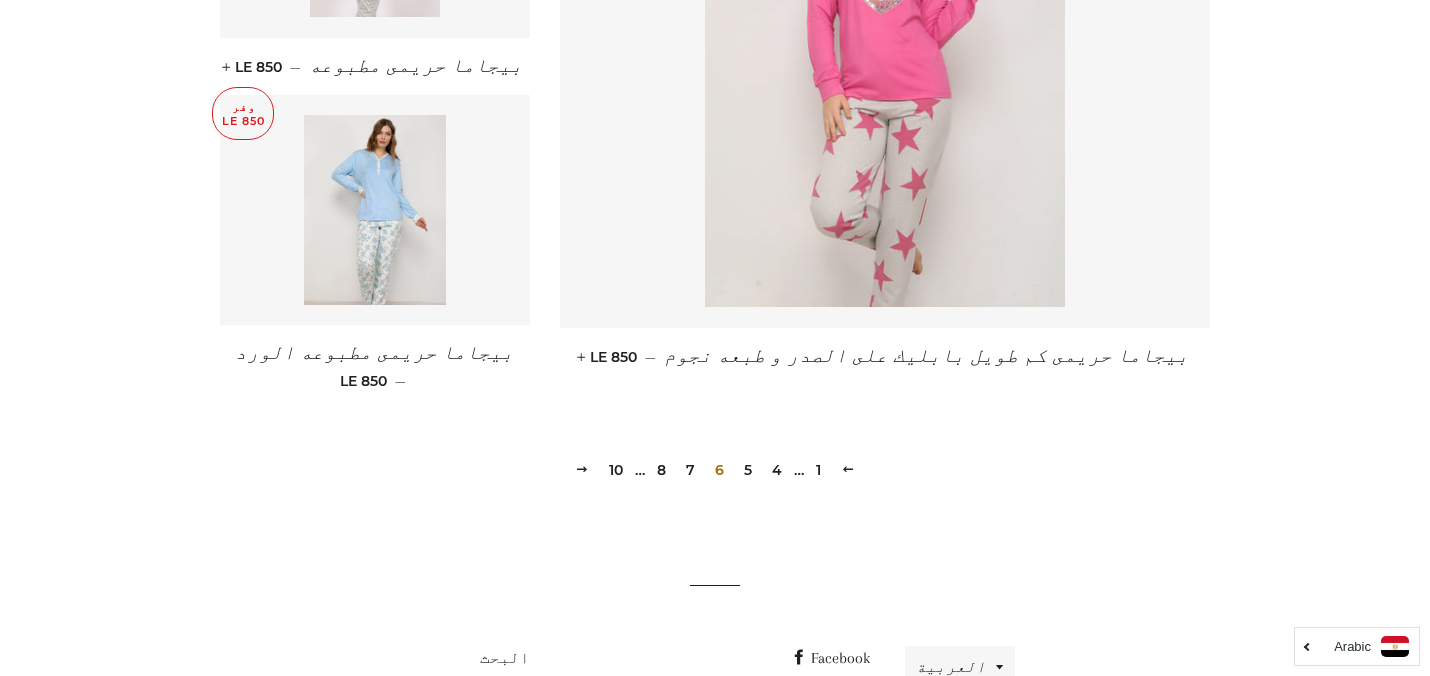 click on "7" at bounding box center [690, 470] 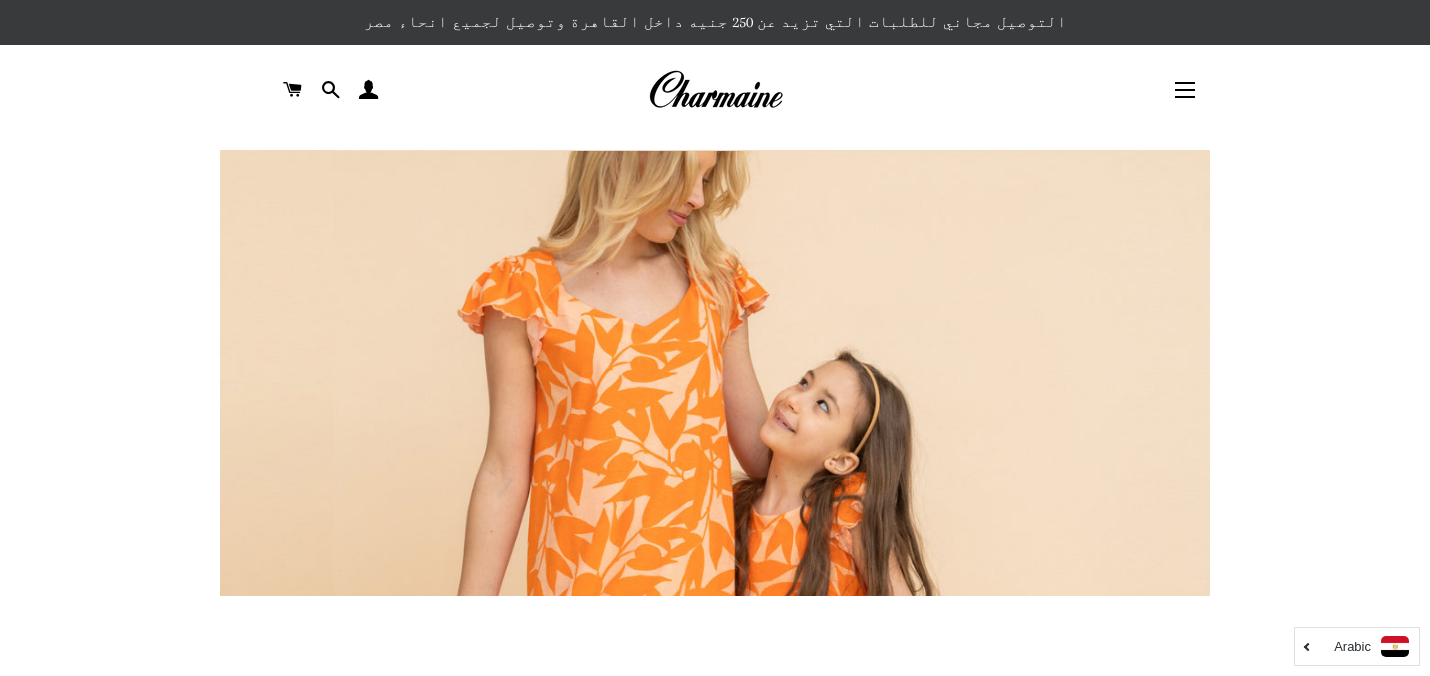 scroll, scrollTop: 0, scrollLeft: 0, axis: both 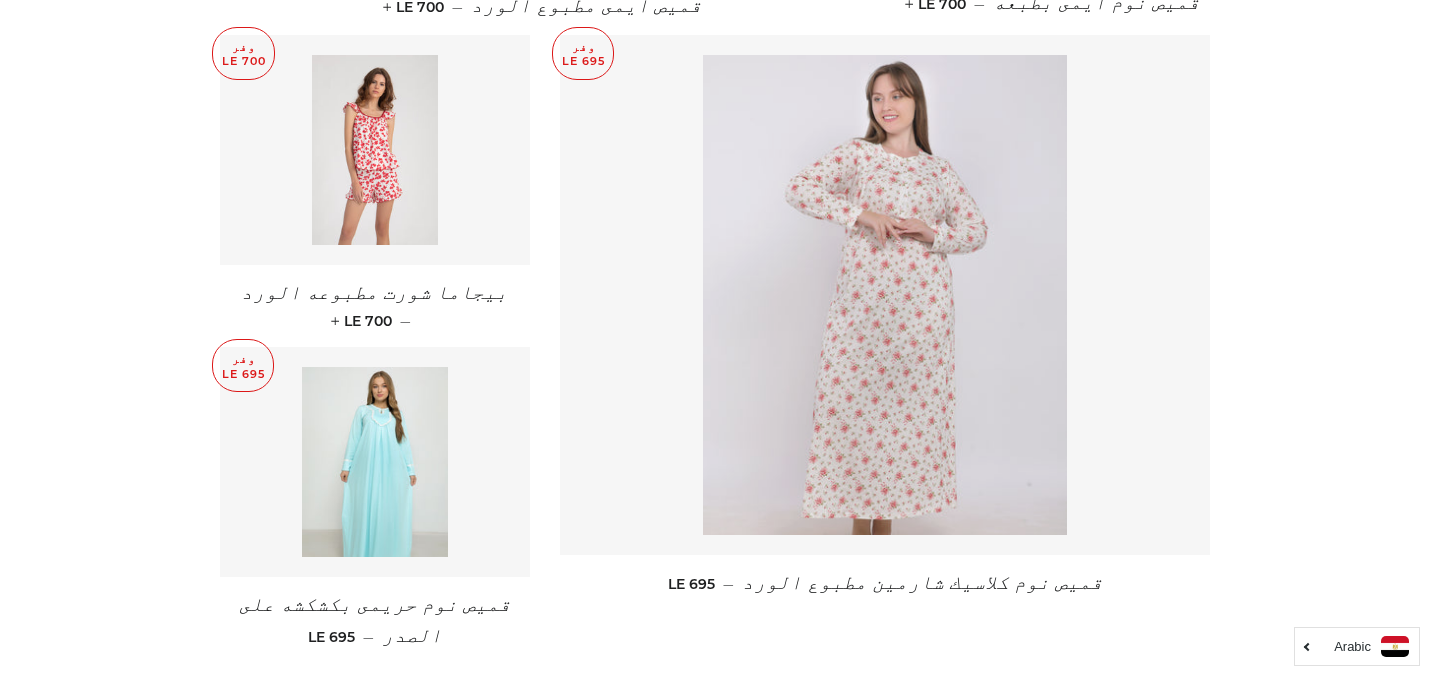 click at bounding box center (885, 295) 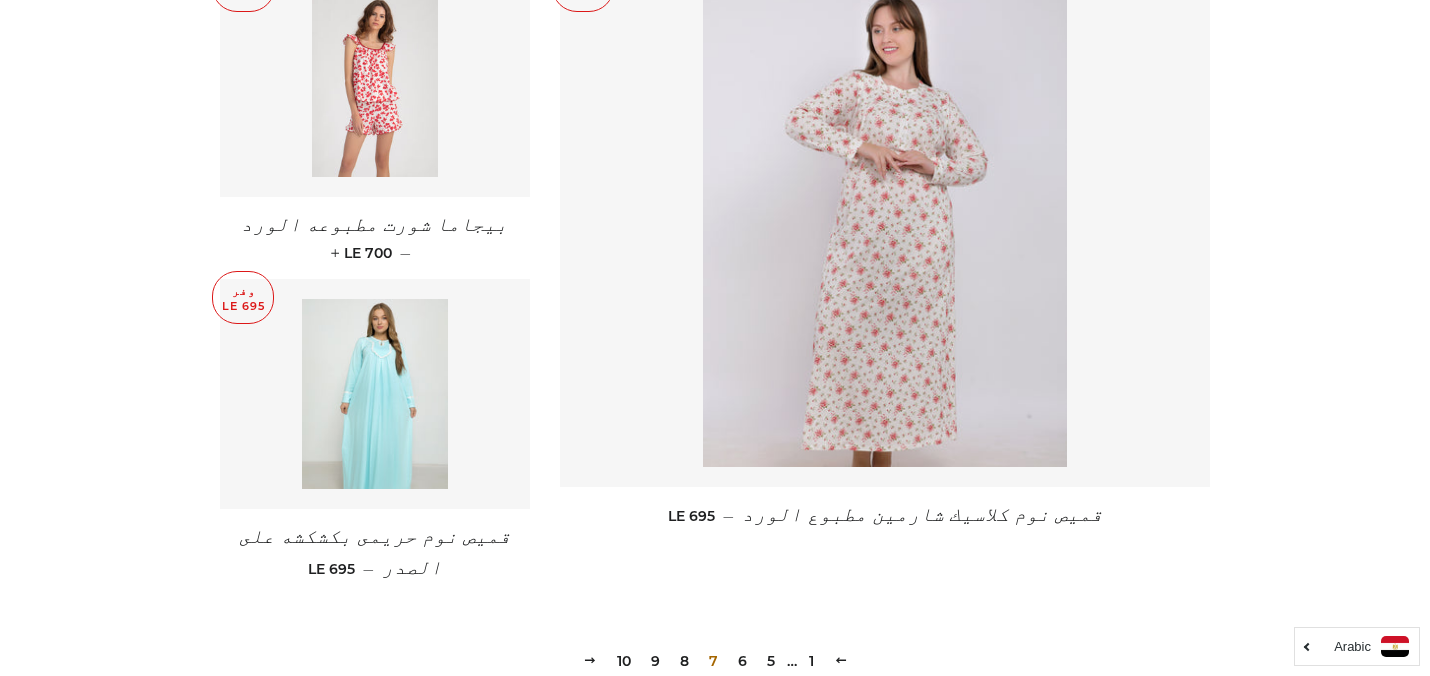 scroll, scrollTop: 2670, scrollLeft: 0, axis: vertical 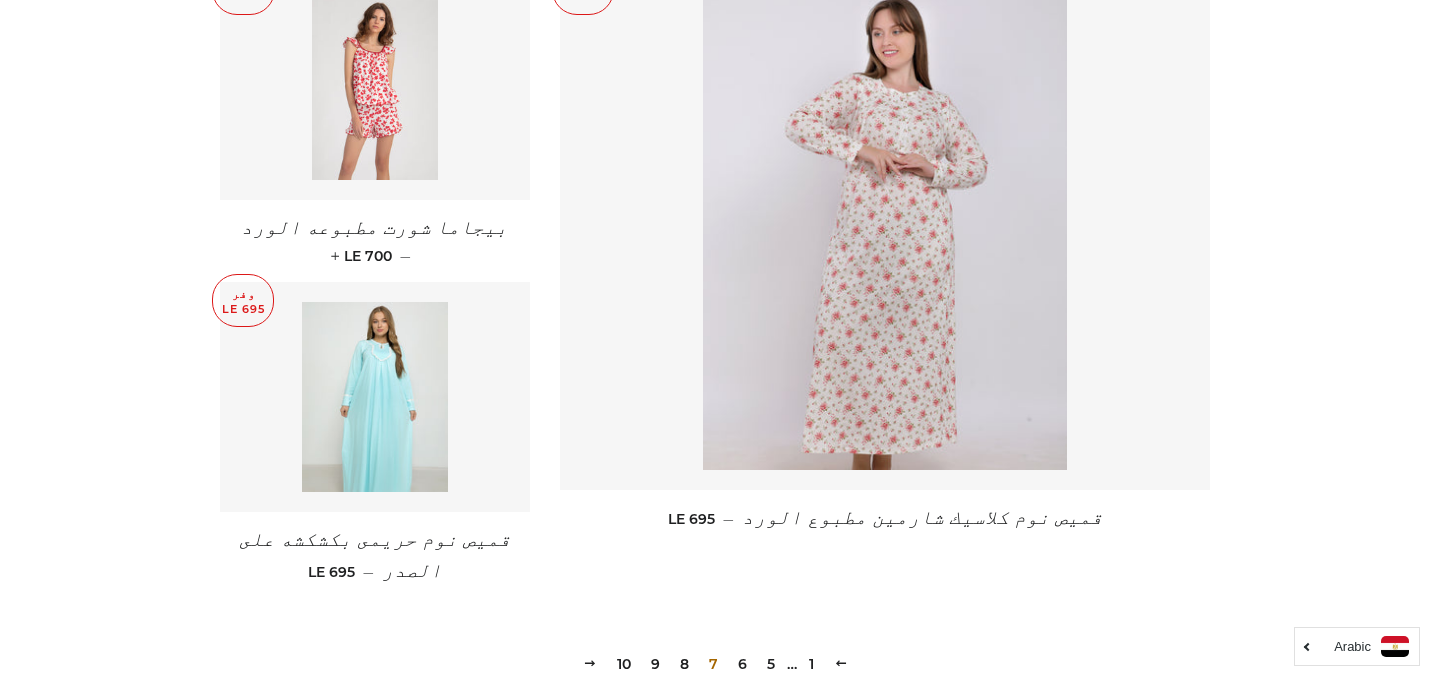 click on "8" at bounding box center (684, 664) 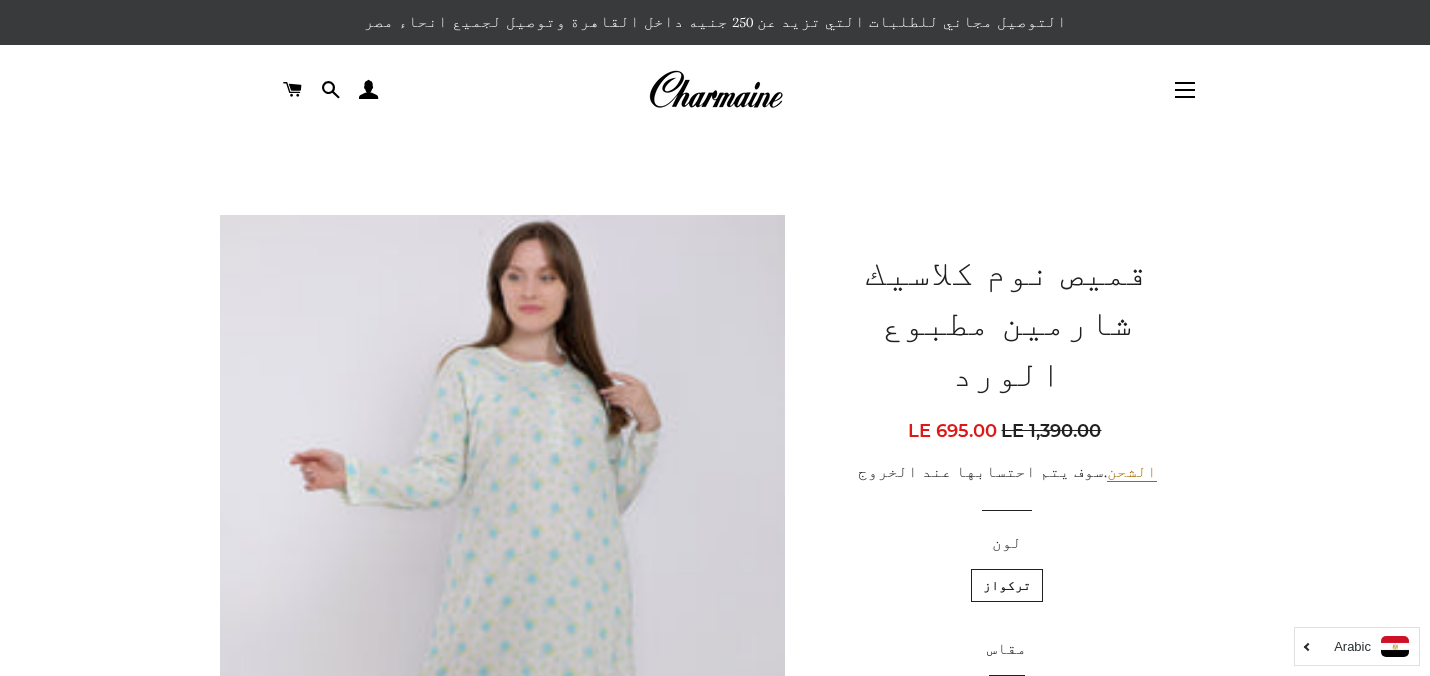 scroll, scrollTop: 0, scrollLeft: 0, axis: both 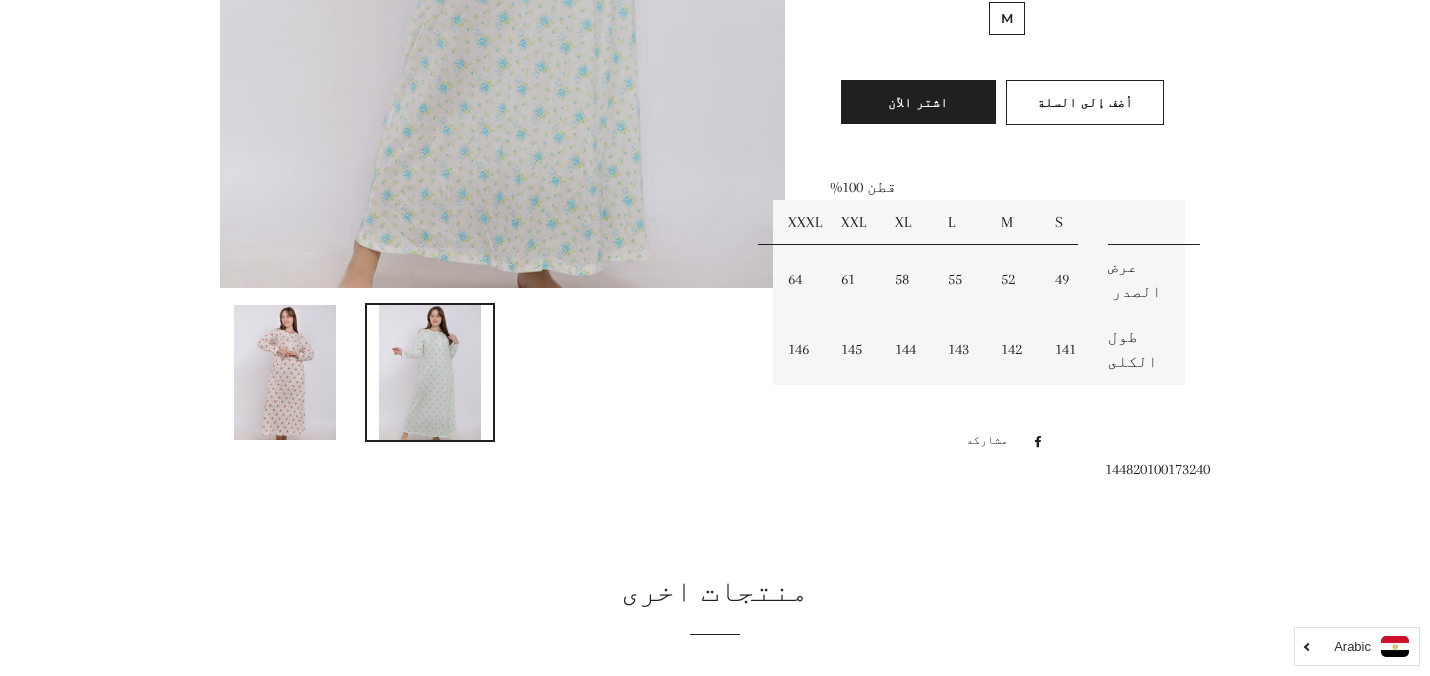 click at bounding box center [285, 372] 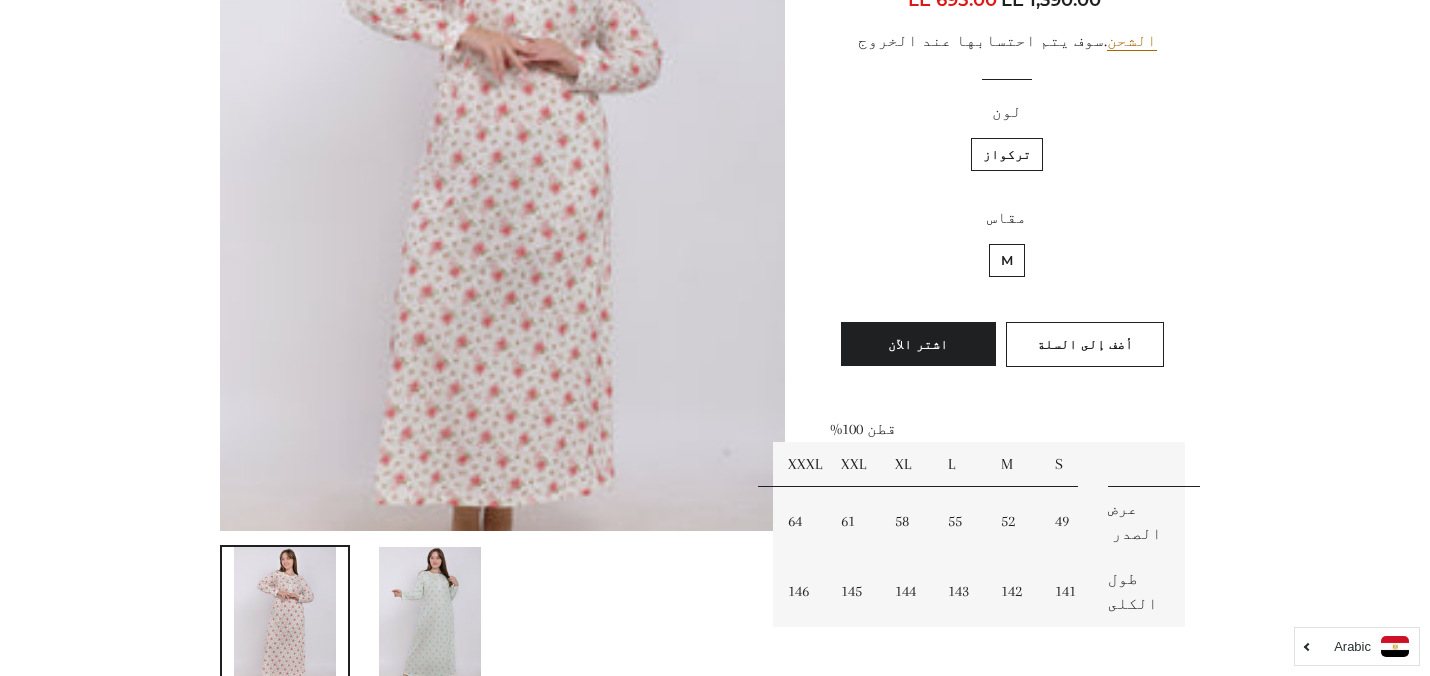 scroll, scrollTop: 353, scrollLeft: 0, axis: vertical 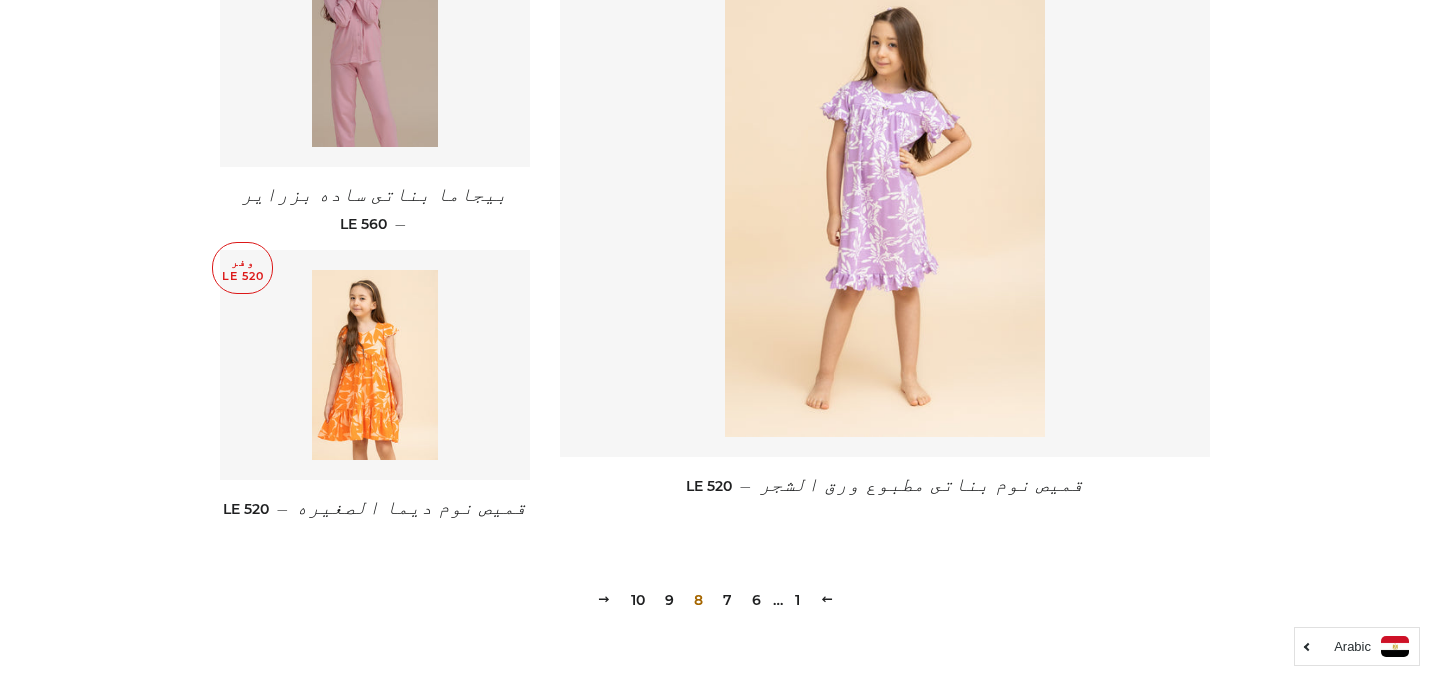 click on "9" at bounding box center (669, 600) 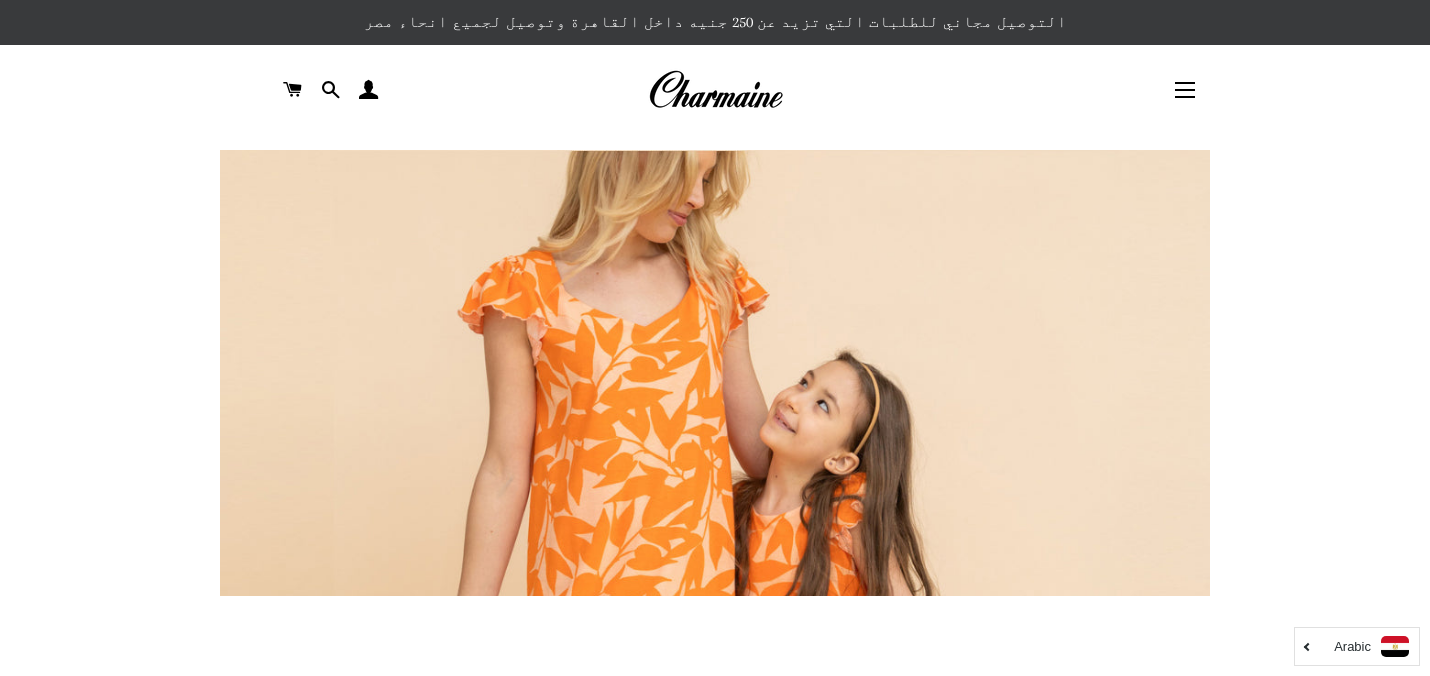 scroll, scrollTop: 0, scrollLeft: 0, axis: both 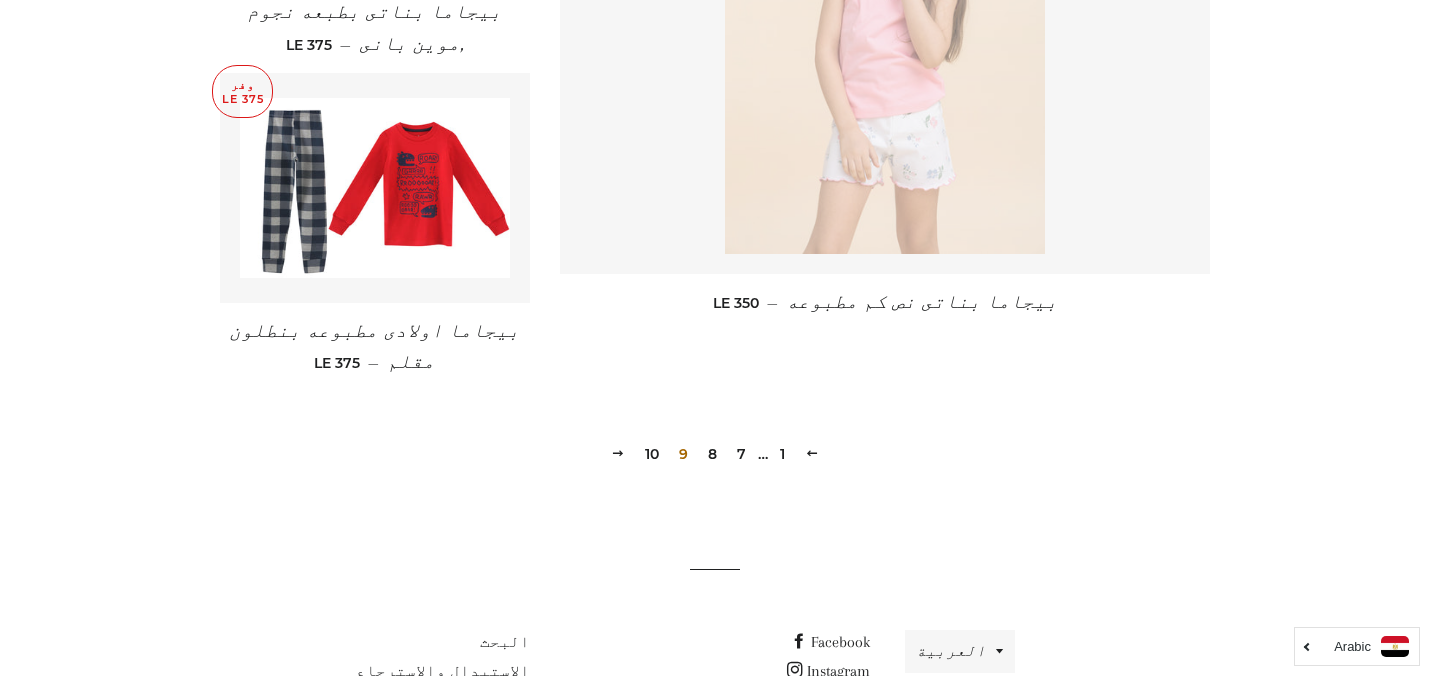 click on "10" at bounding box center (652, 454) 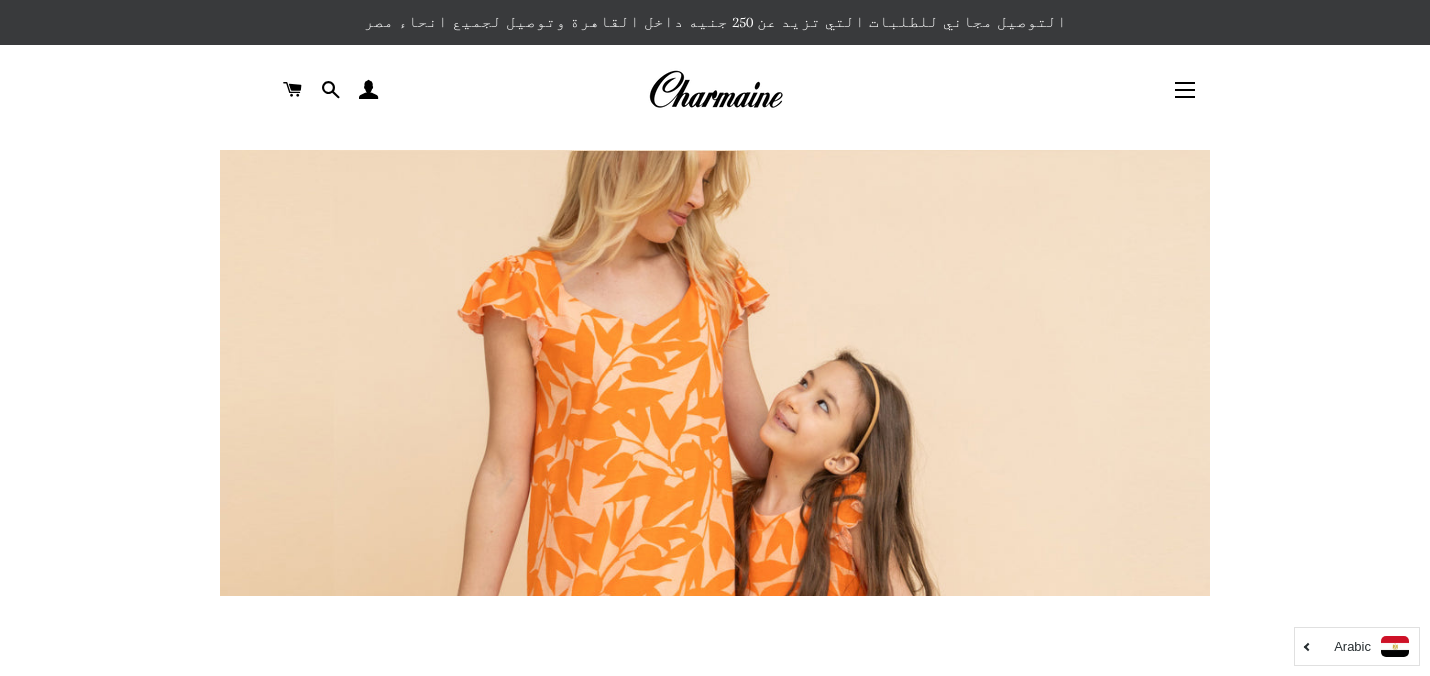 scroll, scrollTop: 0, scrollLeft: 0, axis: both 